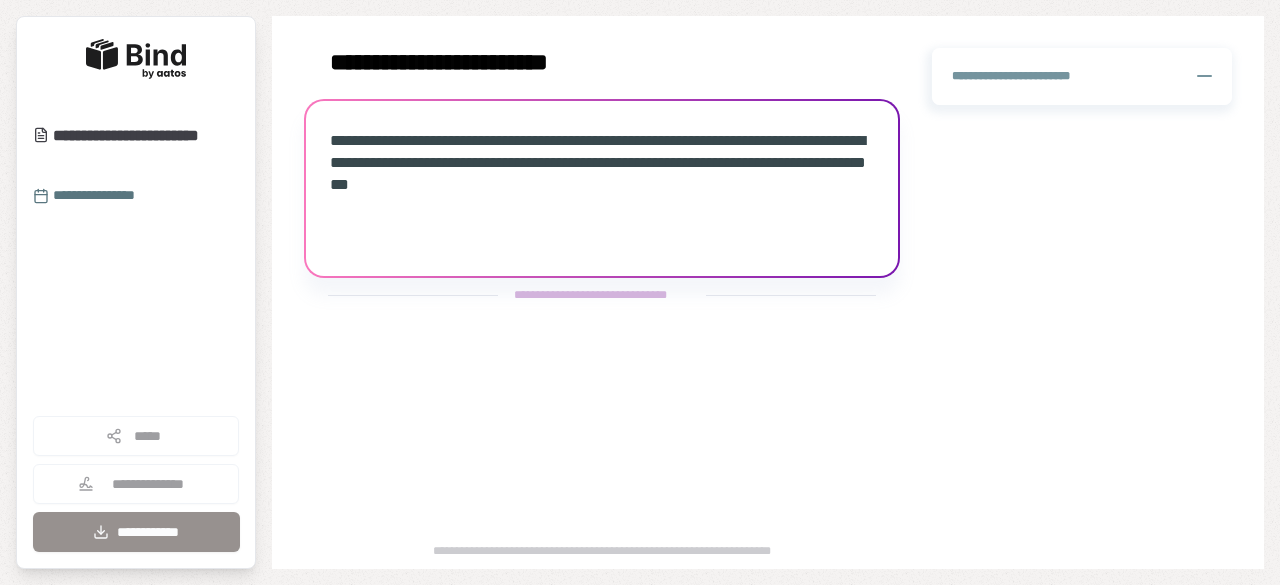 scroll, scrollTop: 0, scrollLeft: 0, axis: both 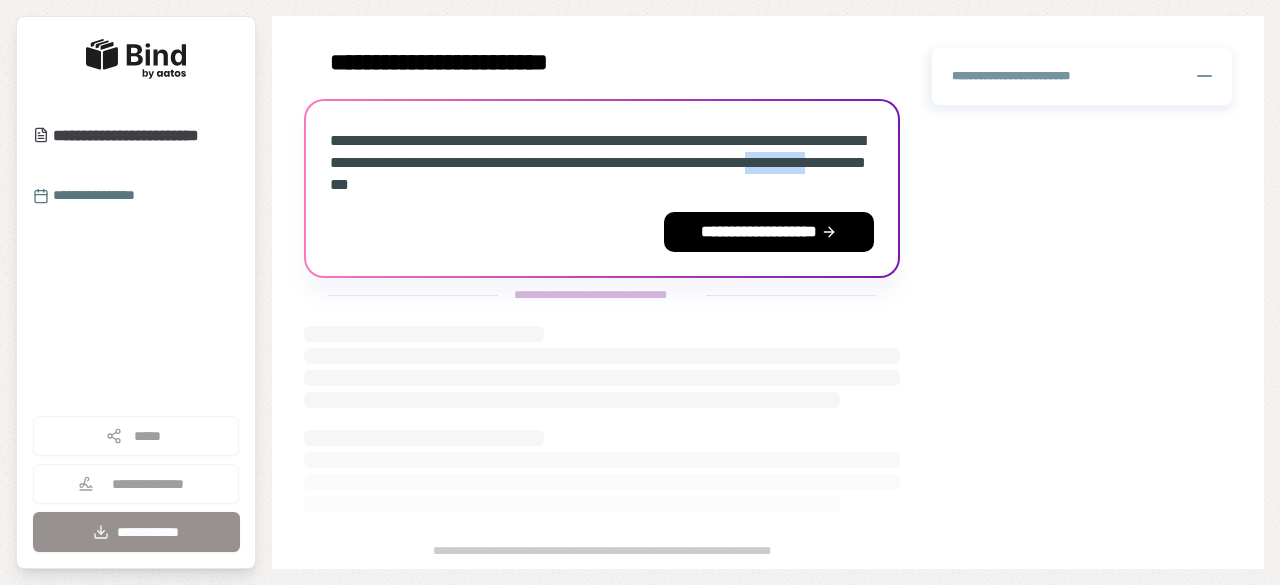 drag, startPoint x: 476, startPoint y: 191, endPoint x: 551, endPoint y: 191, distance: 75 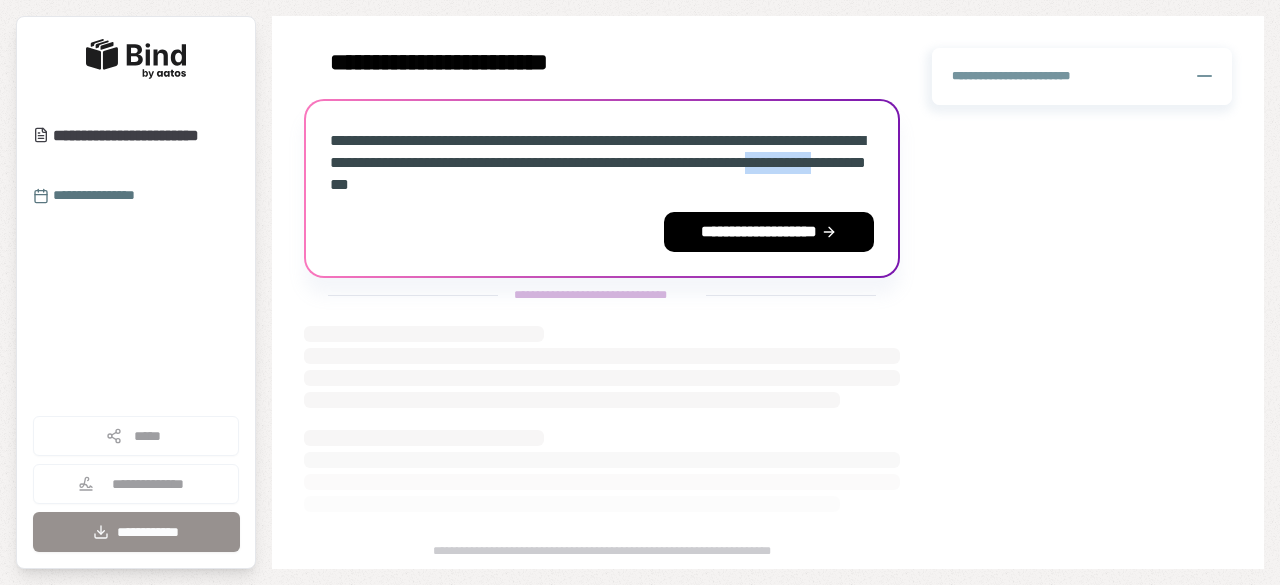 click on "**********" at bounding box center (598, 162) 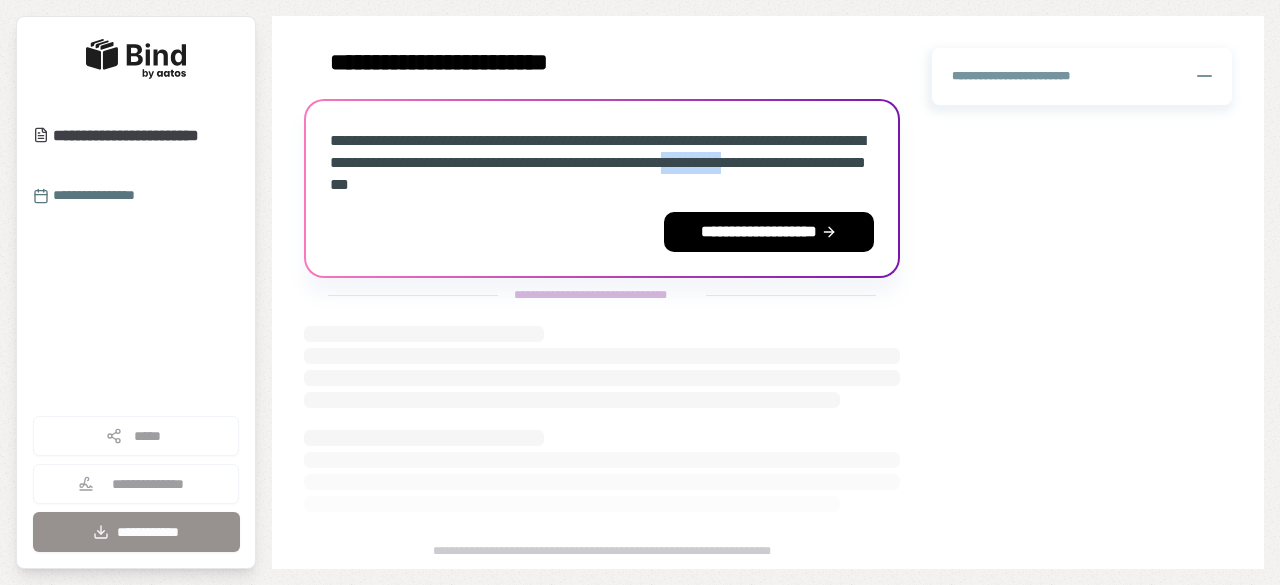 drag, startPoint x: 362, startPoint y: 187, endPoint x: 507, endPoint y: 203, distance: 145.88008 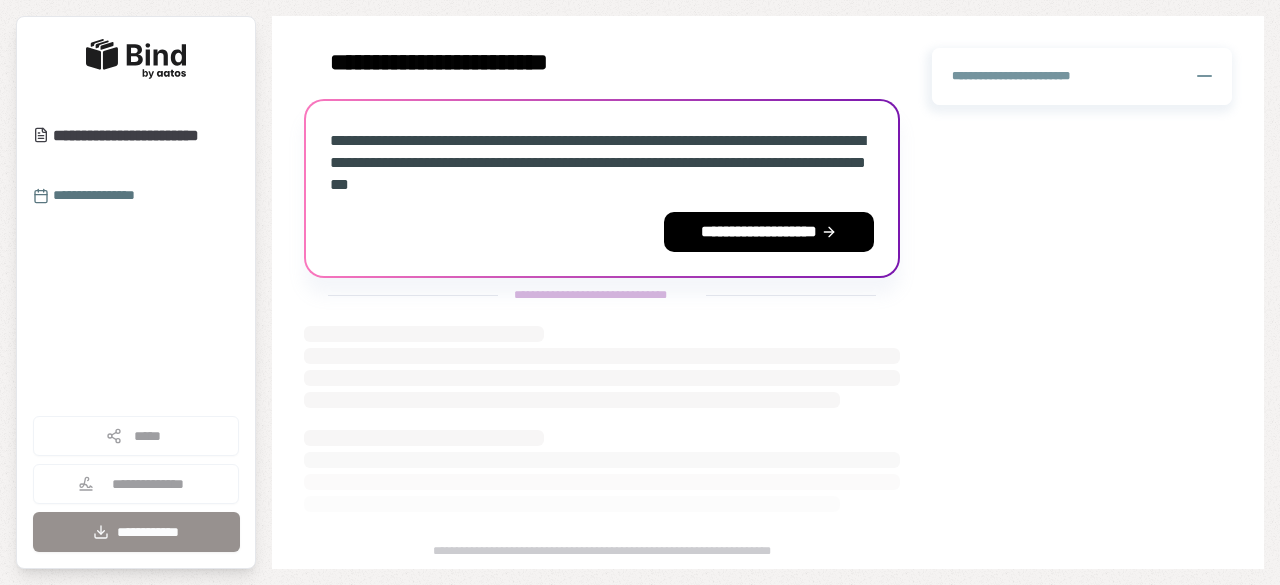 click on "**********" at bounding box center [598, 162] 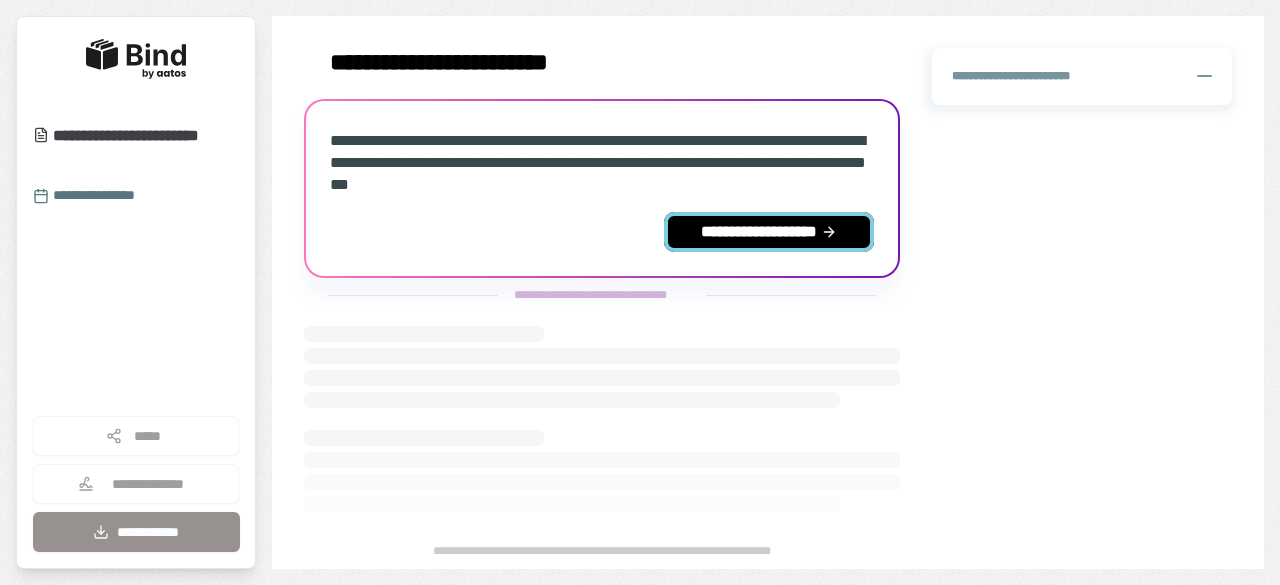 click on "**********" at bounding box center [769, 232] 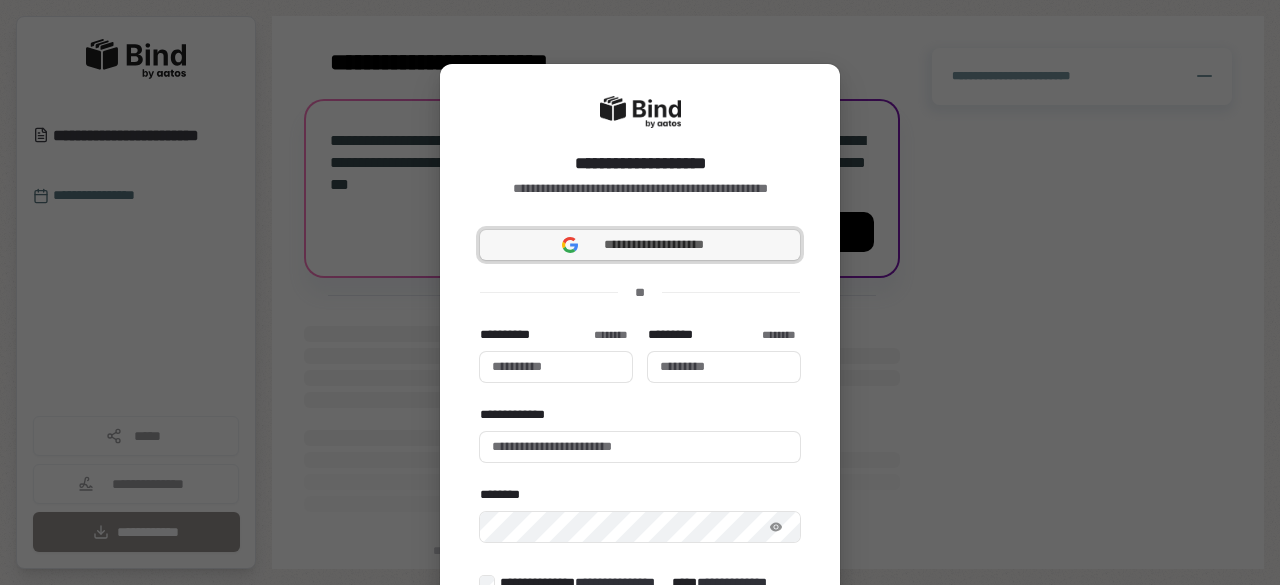 click on "**********" at bounding box center (640, 245) 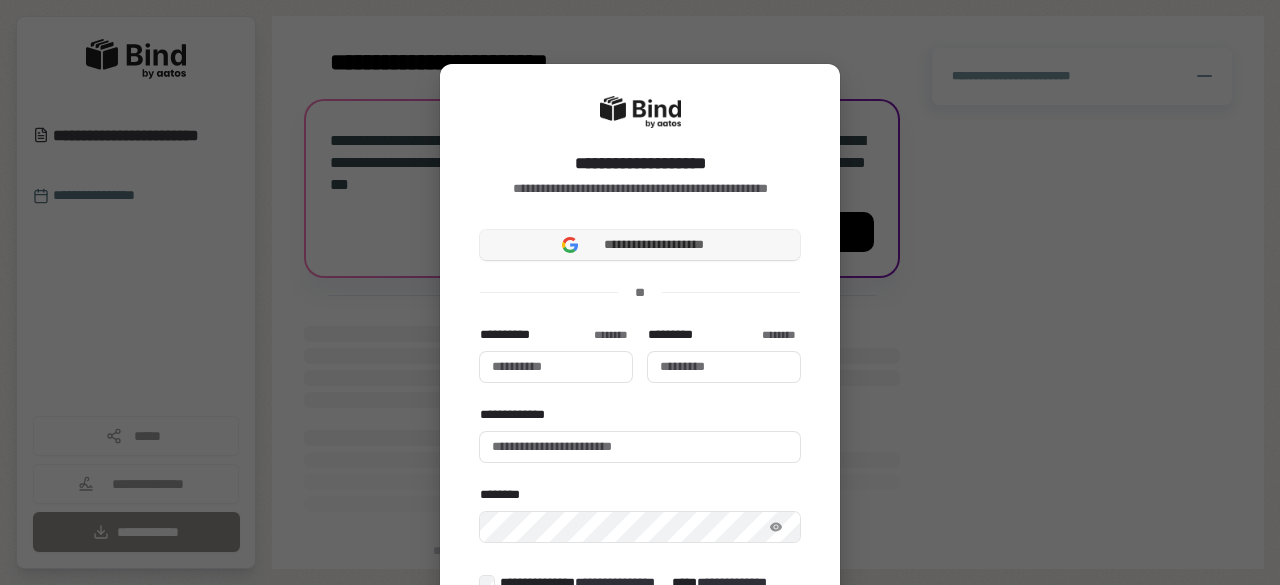 type 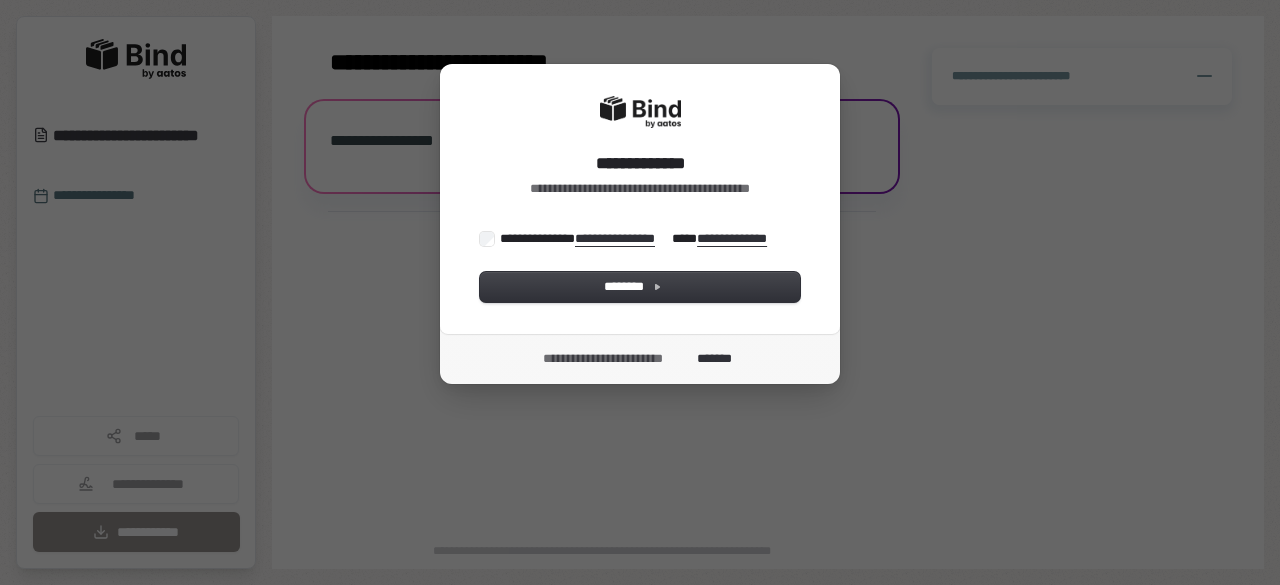 scroll, scrollTop: 0, scrollLeft: 0, axis: both 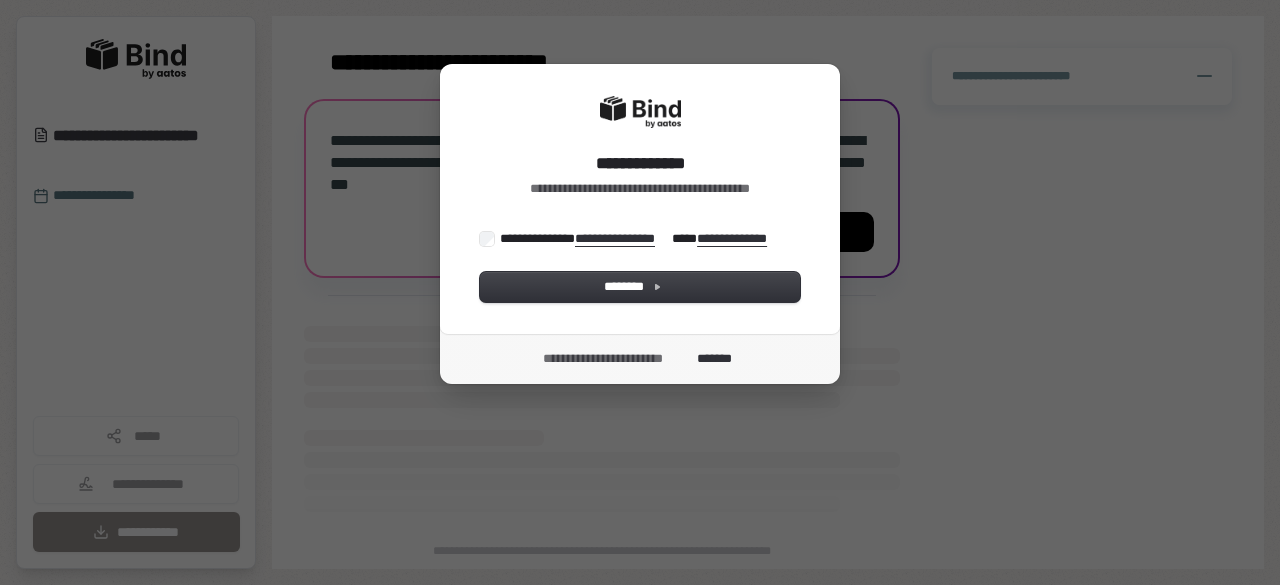 click on "**********" at bounding box center (635, 239) 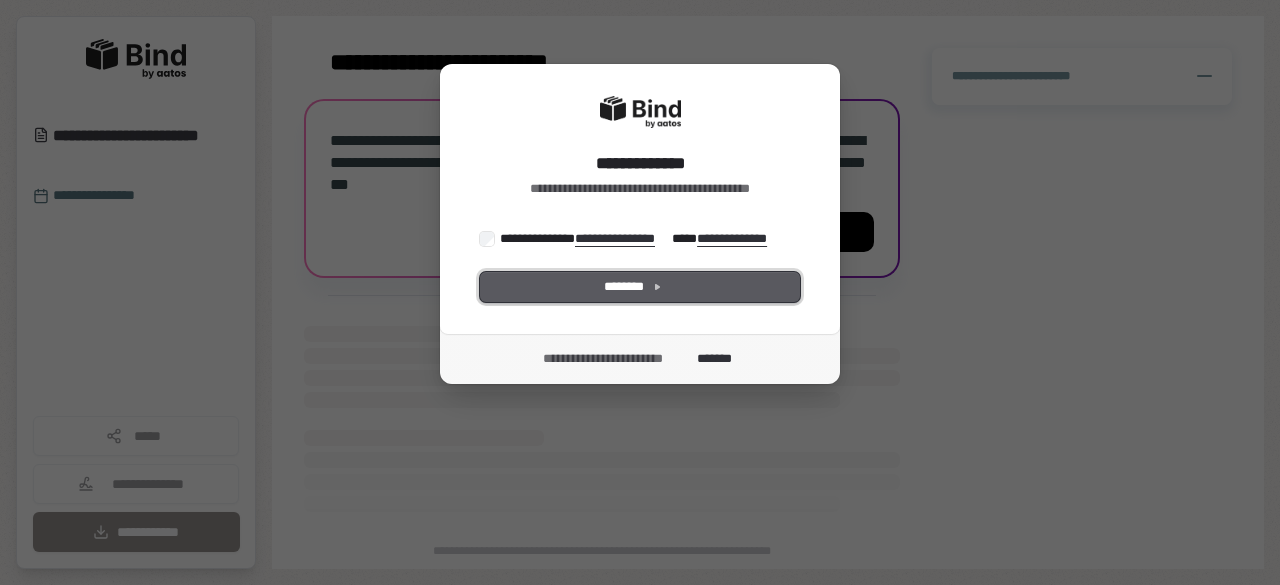 click on "********" at bounding box center [640, 287] 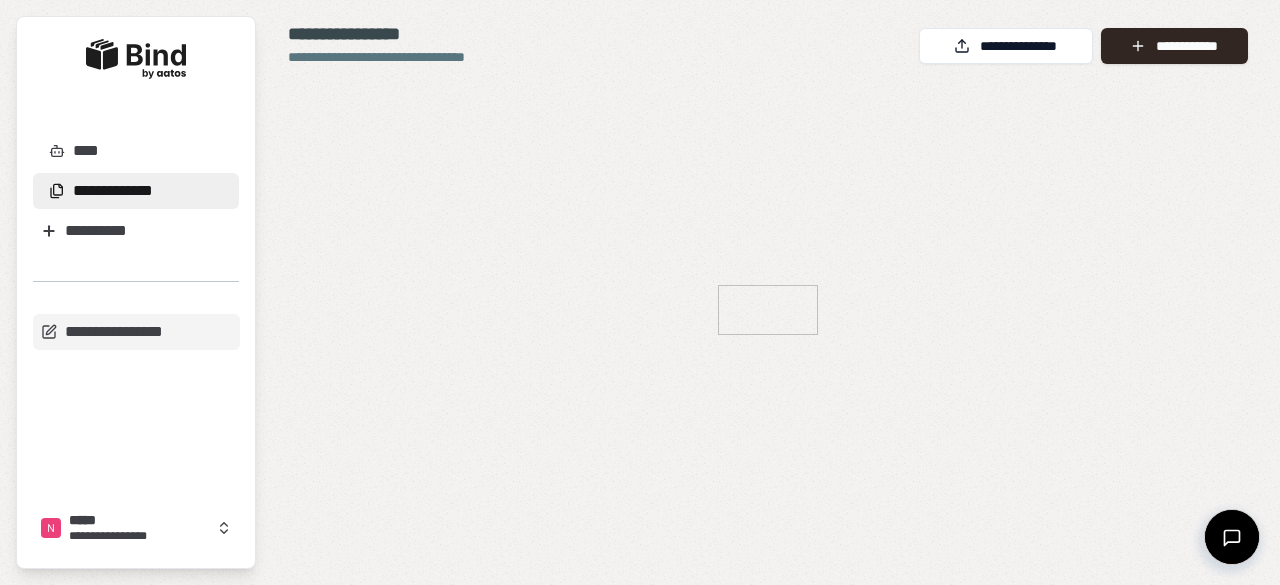 scroll, scrollTop: 0, scrollLeft: 0, axis: both 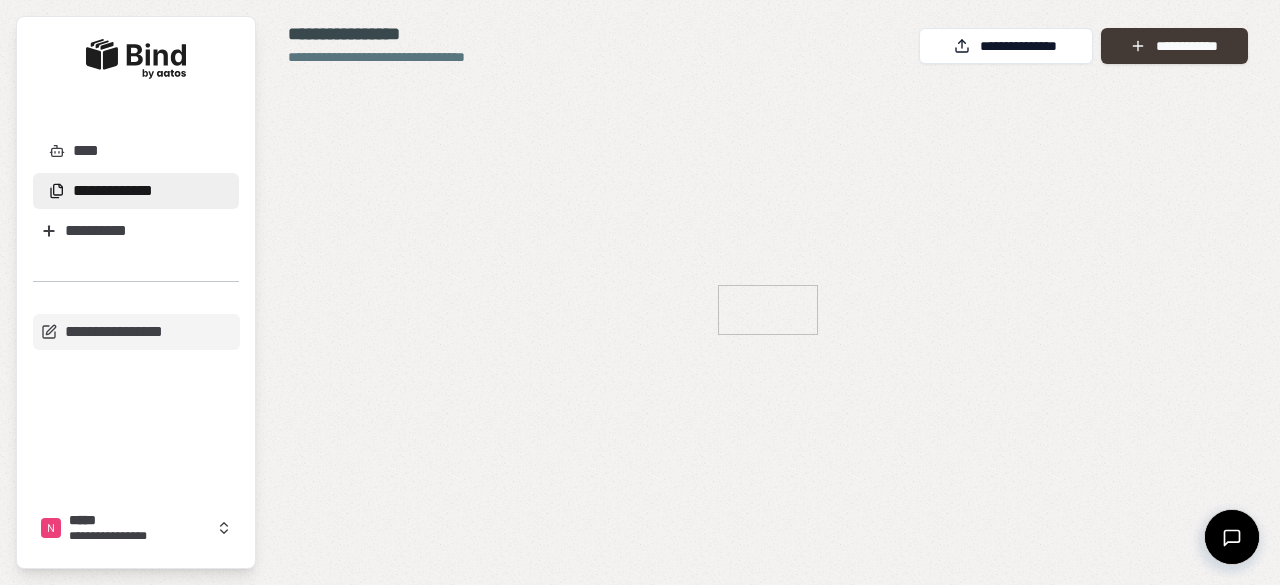 click on "**********" at bounding box center (1174, 46) 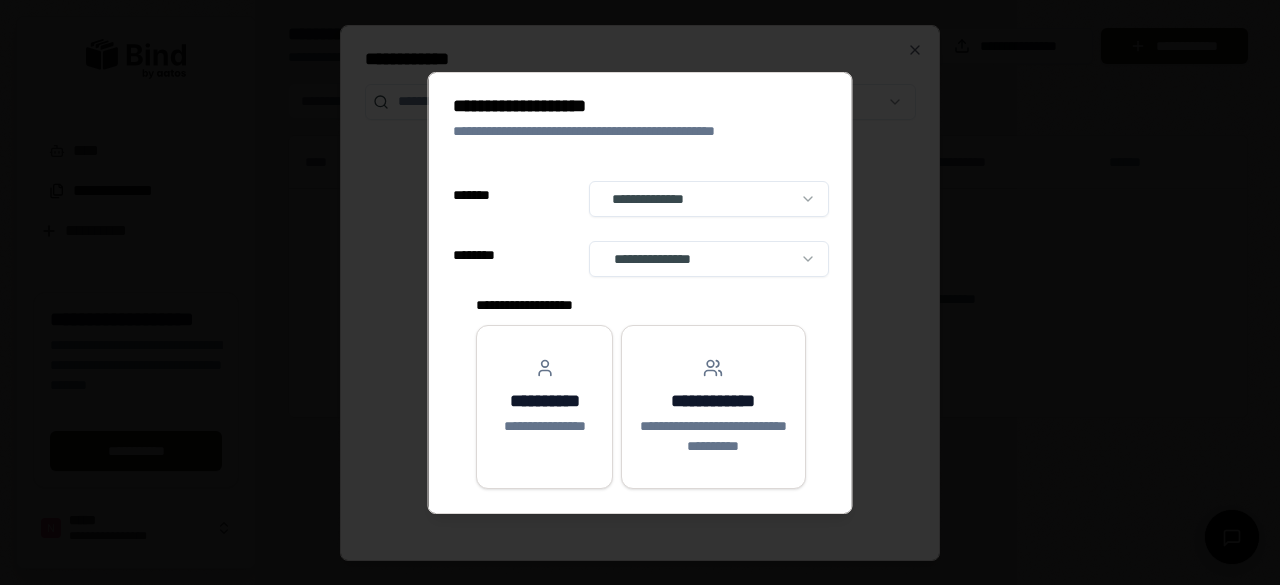 select on "**" 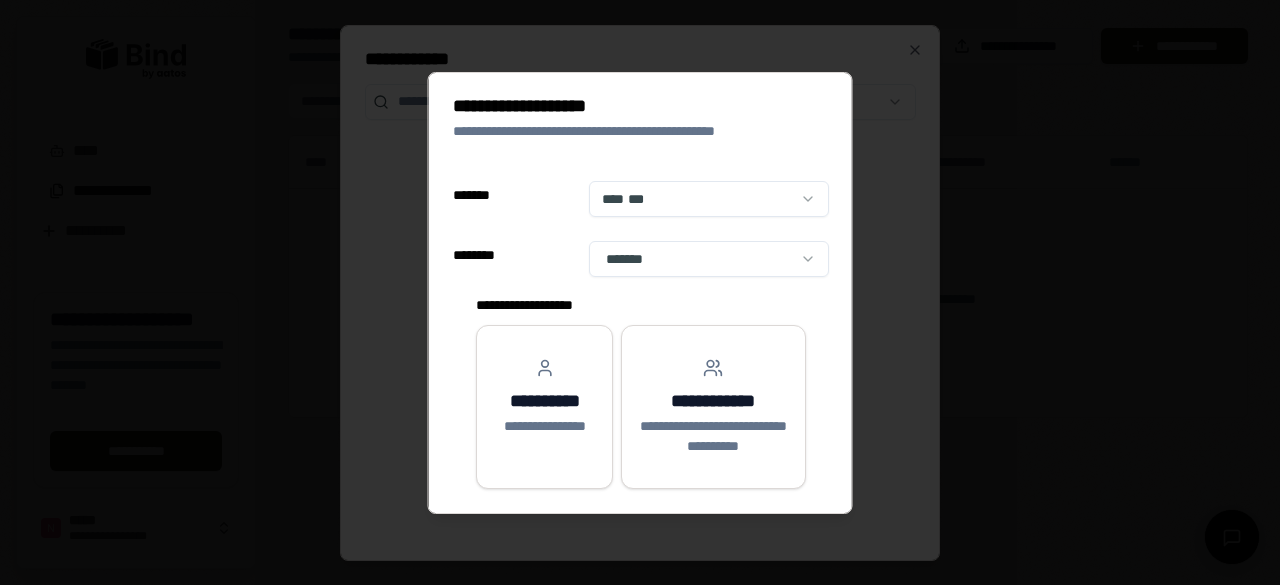 click on "**********" at bounding box center (640, 292) 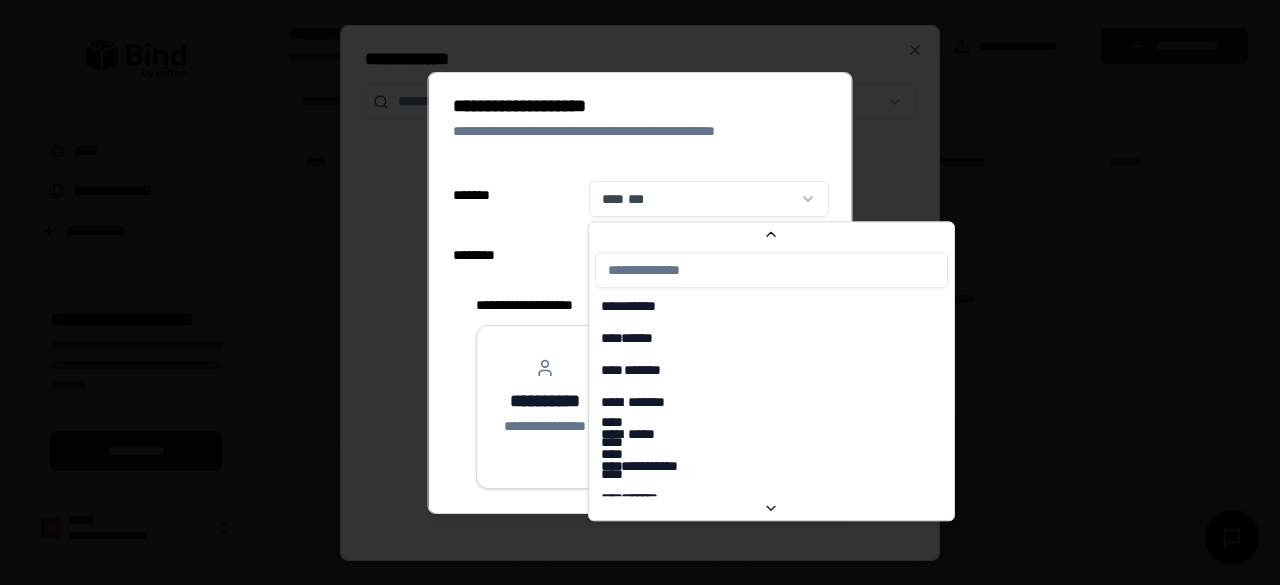 scroll, scrollTop: 7345, scrollLeft: 0, axis: vertical 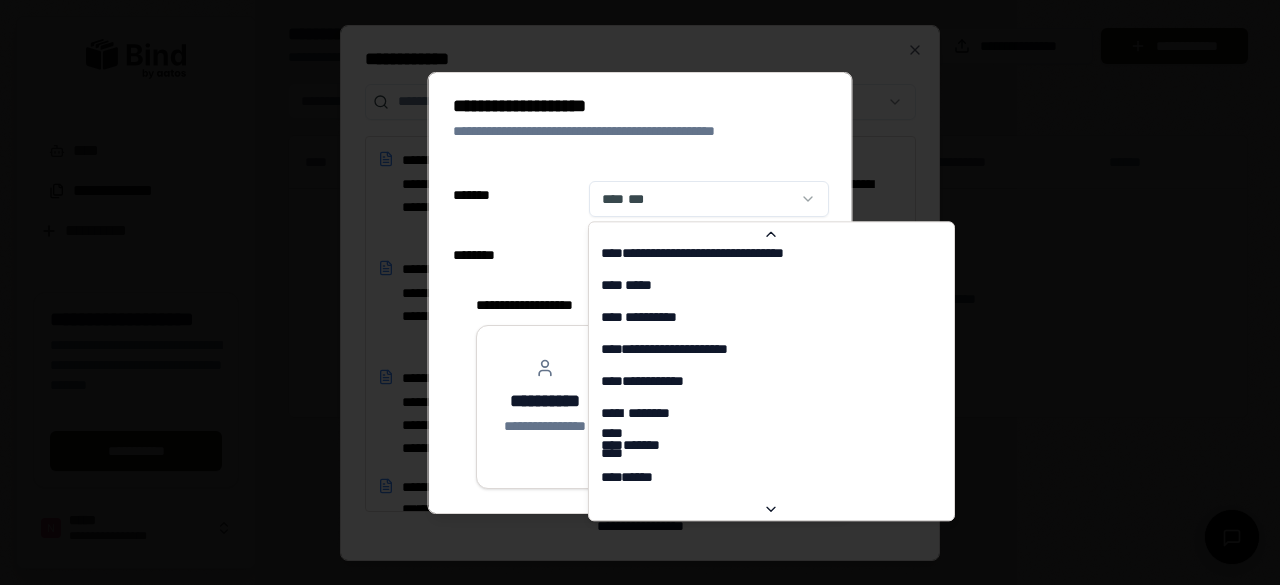 select on "**" 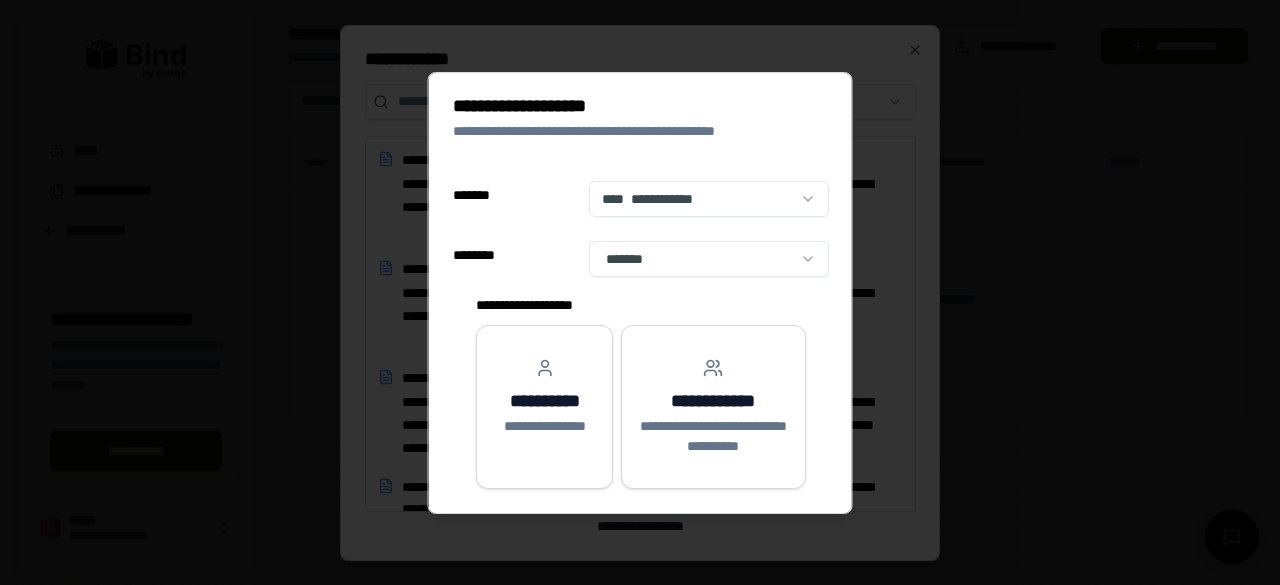 click on "**********" at bounding box center [640, 292] 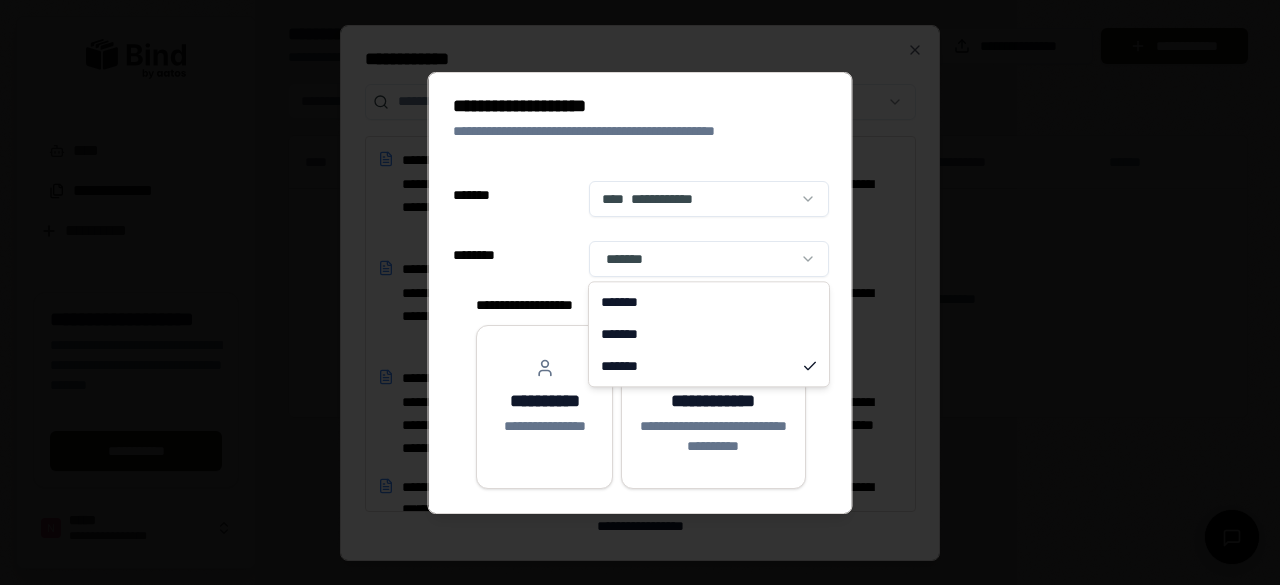 drag, startPoint x: 691, startPoint y: 275, endPoint x: 679, endPoint y: 279, distance: 12.649111 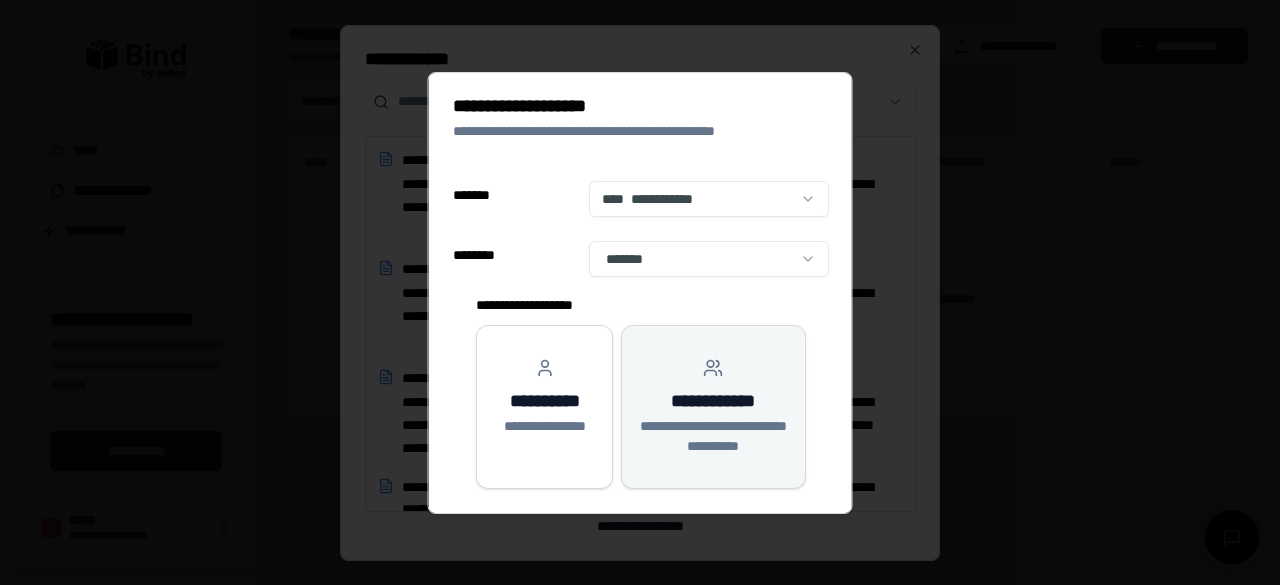 click on "**********" at bounding box center (713, 407) 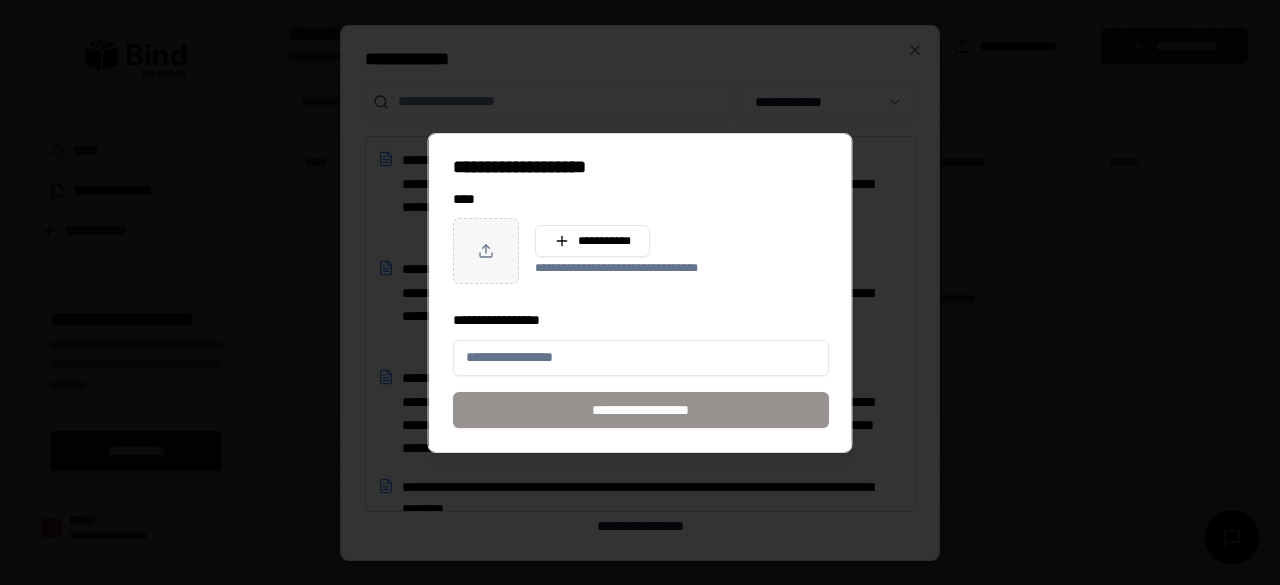 click on "**********" at bounding box center (641, 358) 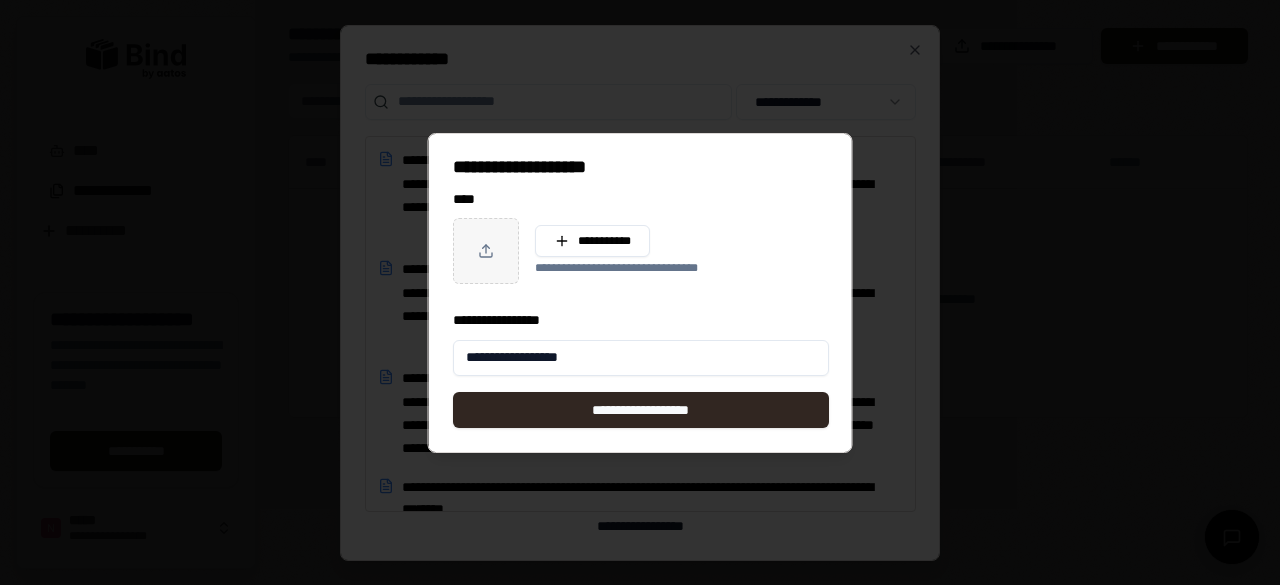 type on "**********" 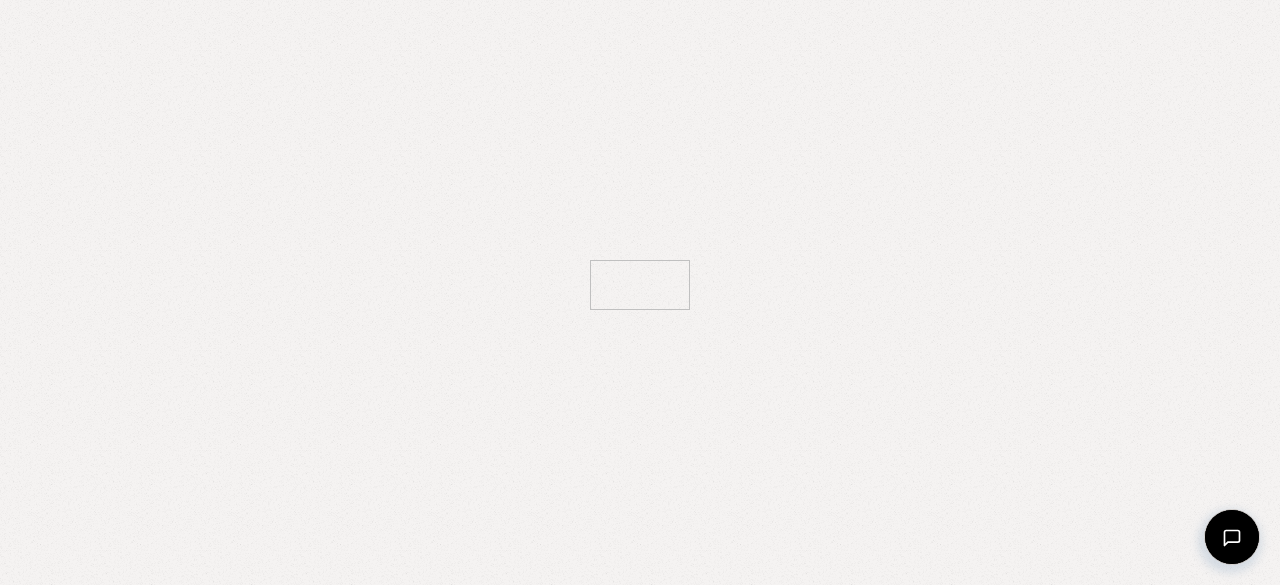 scroll, scrollTop: 0, scrollLeft: 0, axis: both 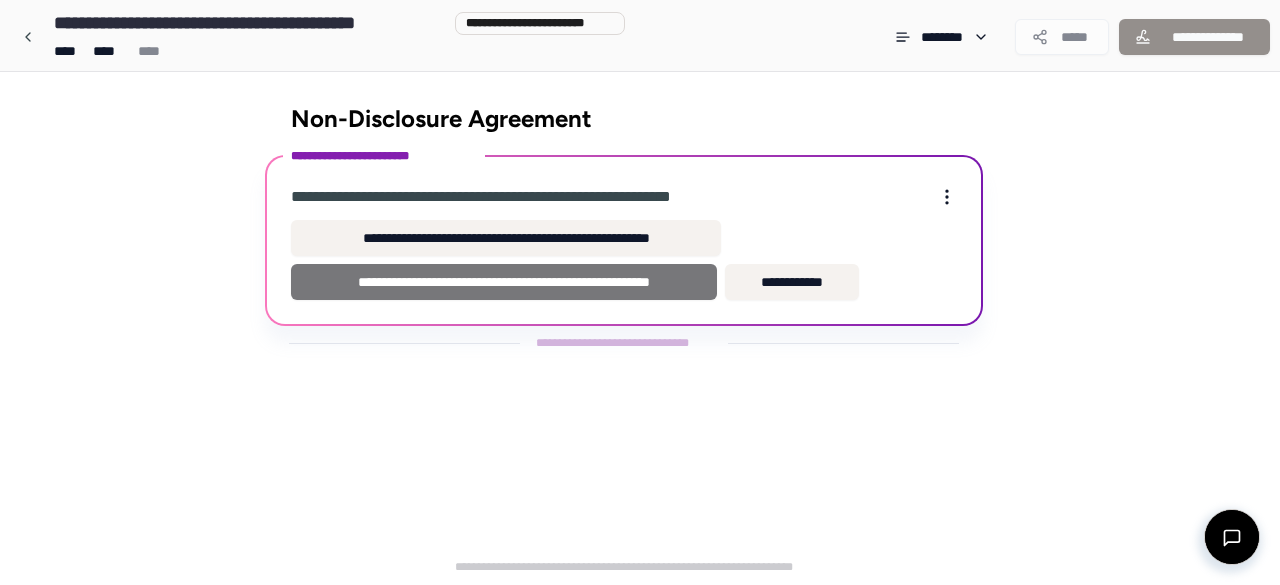 click on "**********" at bounding box center (504, 282) 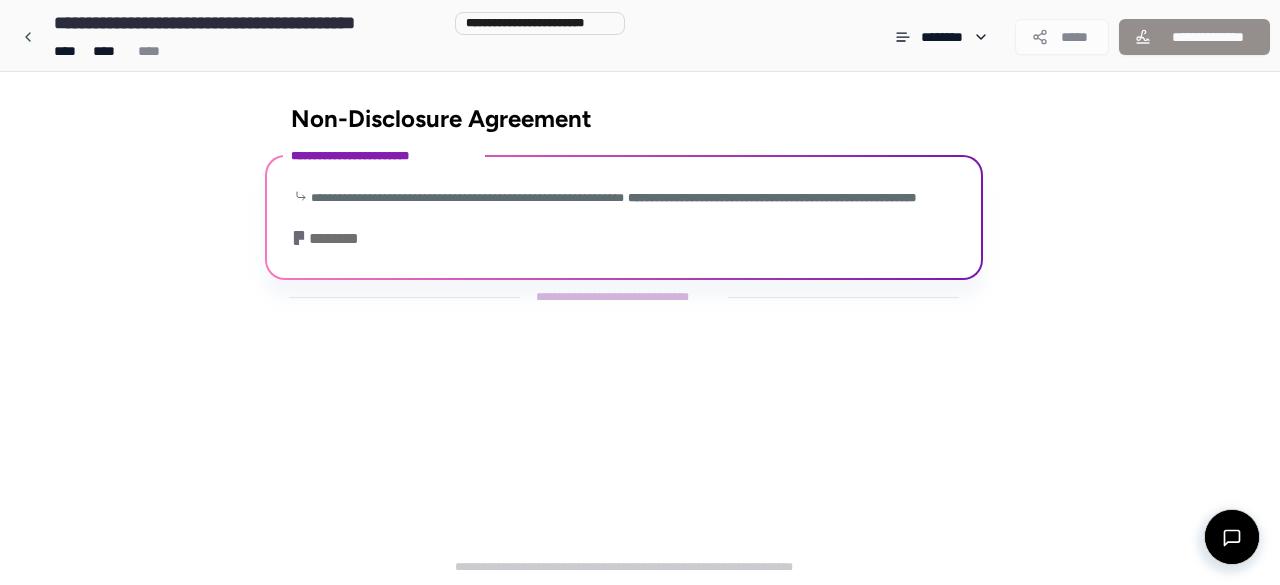 click on "**********" at bounding box center (1194, 37) 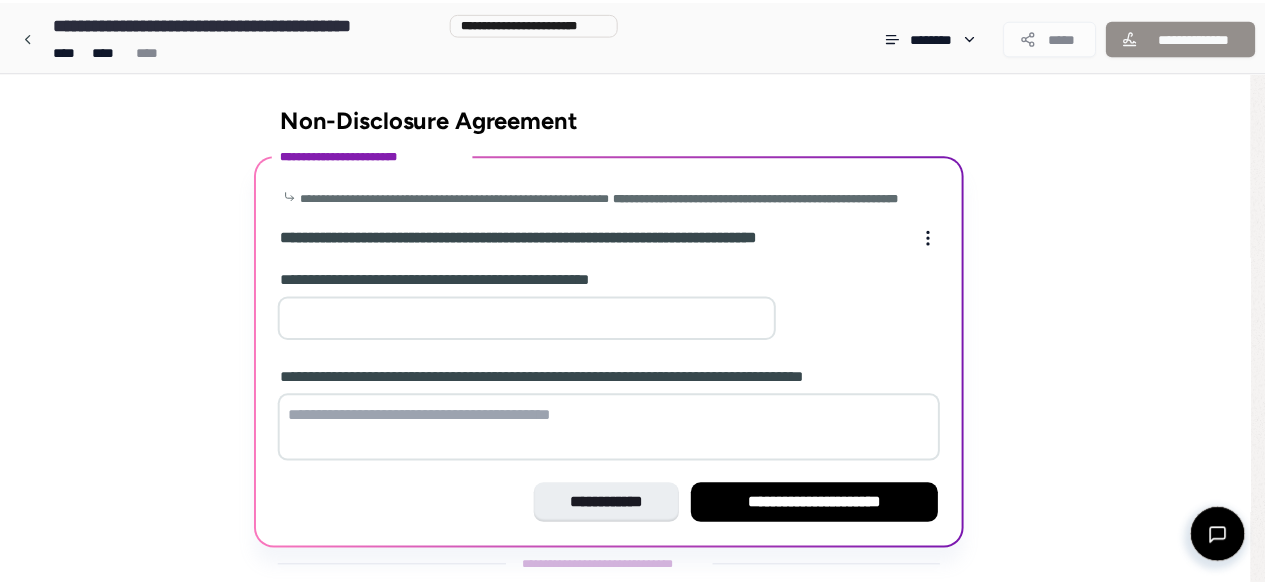 scroll, scrollTop: 60, scrollLeft: 0, axis: vertical 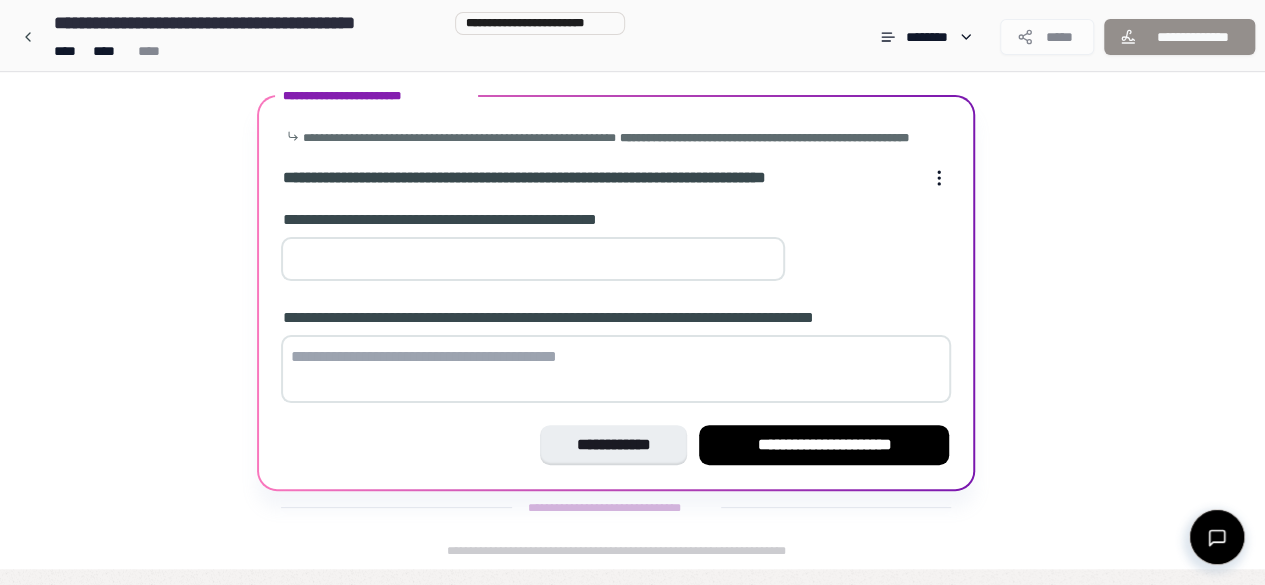 click at bounding box center (533, 259) 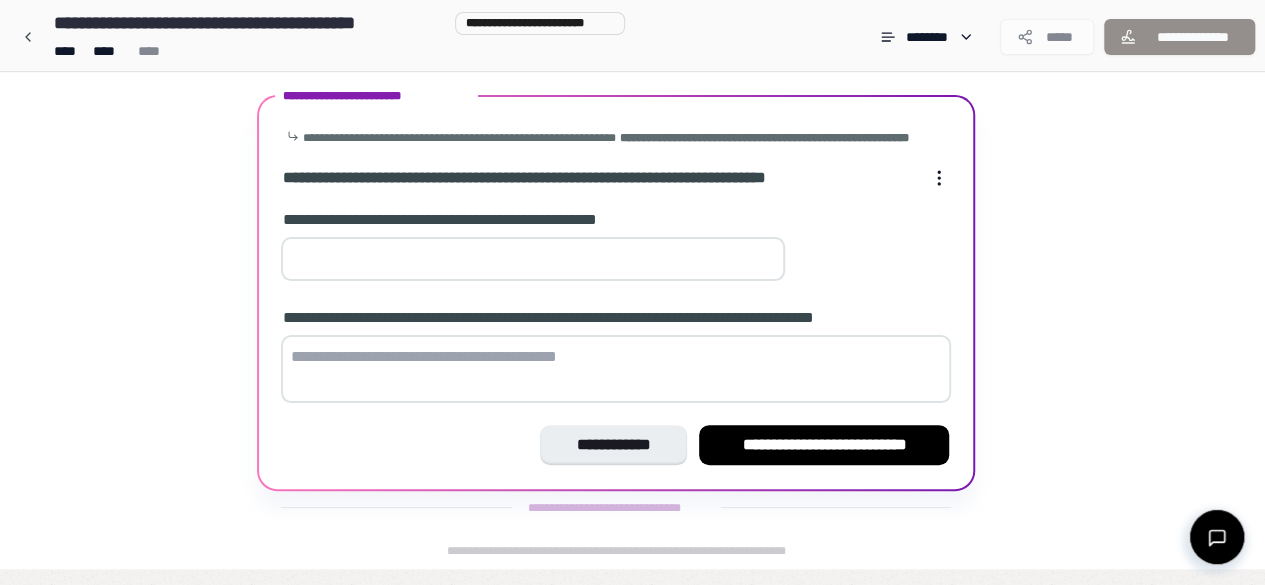 type on "*" 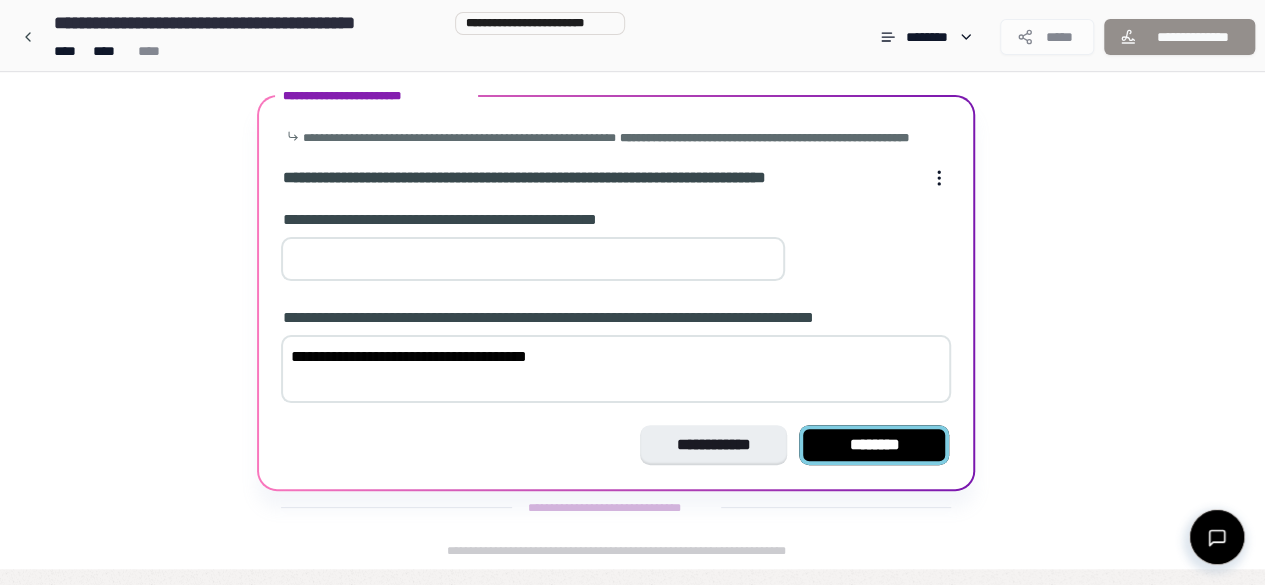 type on "**********" 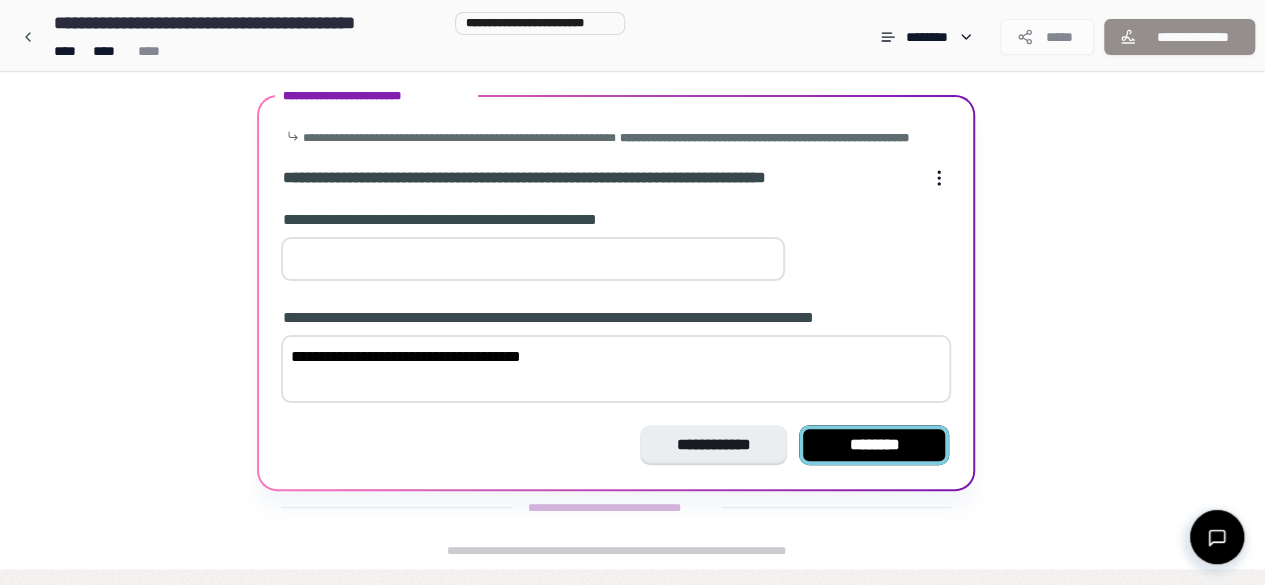 click on "********" at bounding box center [874, 445] 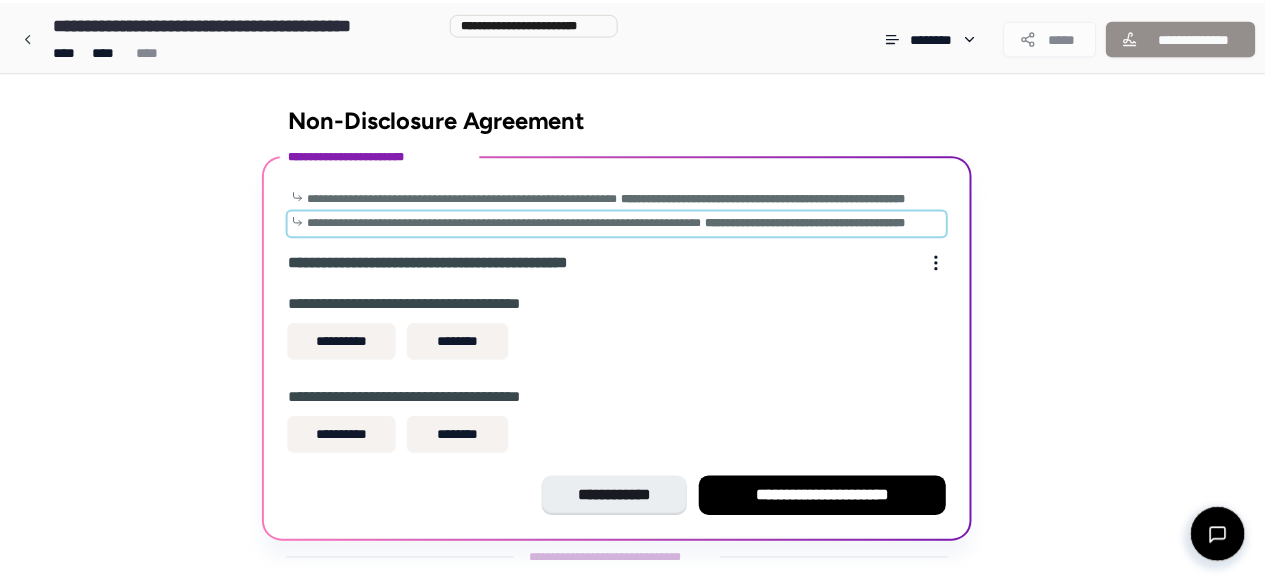 scroll, scrollTop: 70, scrollLeft: 0, axis: vertical 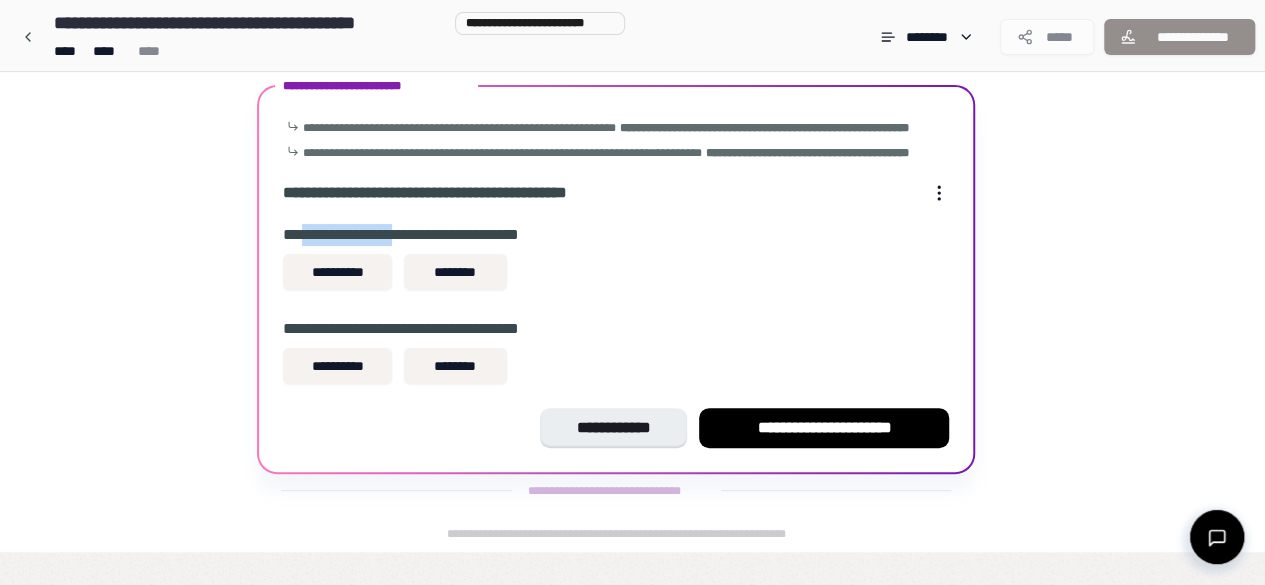 drag, startPoint x: 303, startPoint y: 267, endPoint x: 400, endPoint y: 265, distance: 97.020615 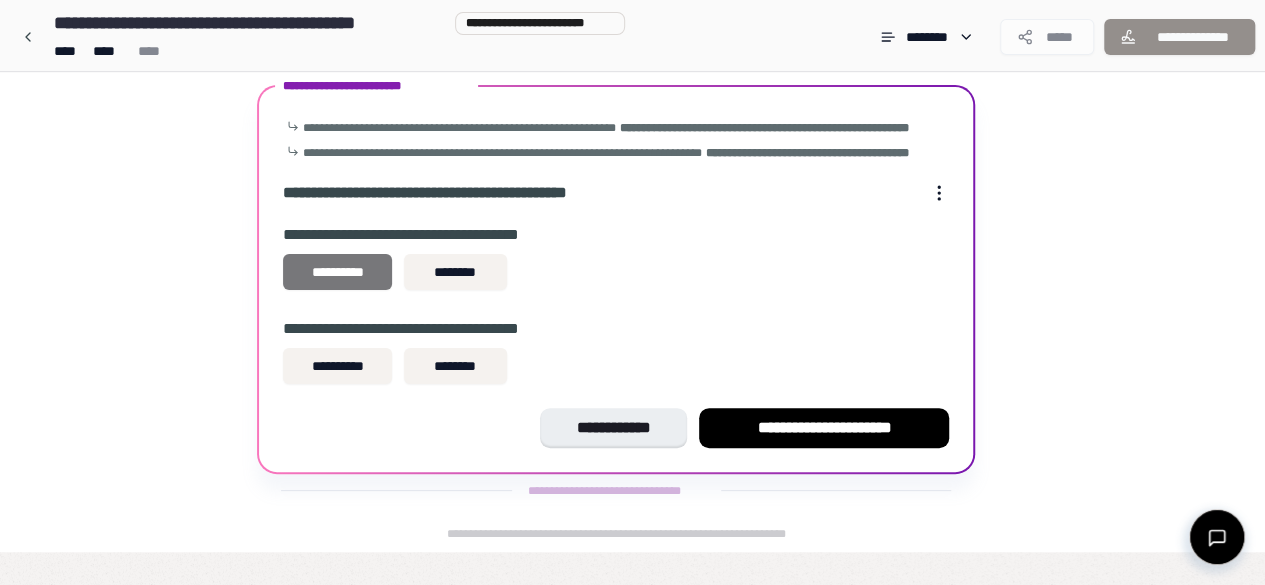 click on "**********" at bounding box center [337, 272] 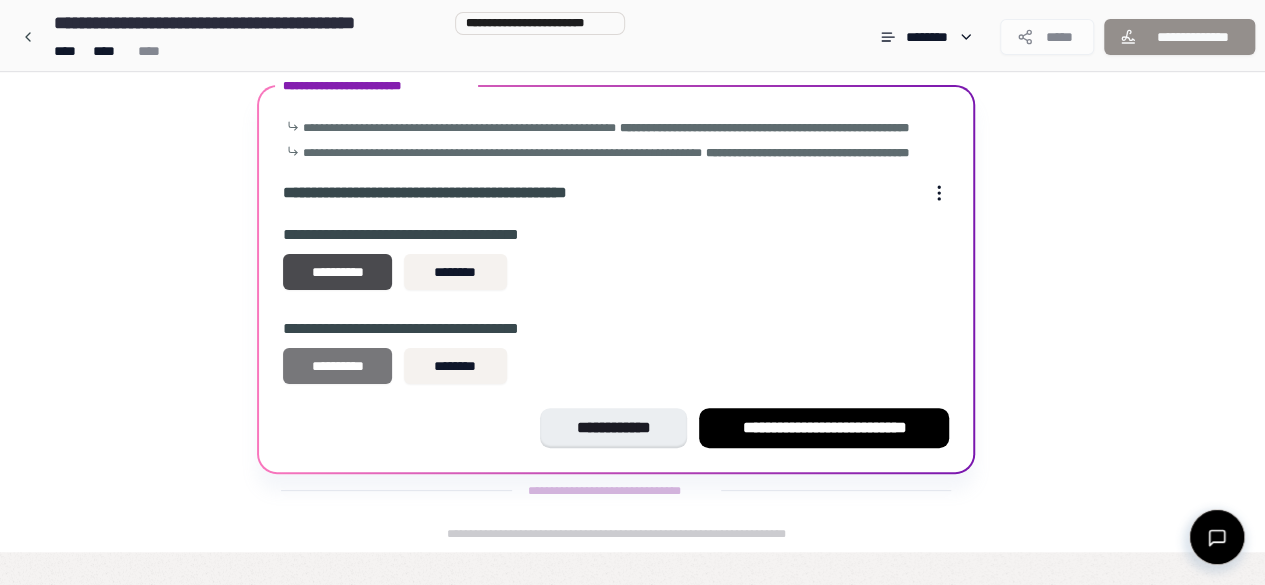 click on "**********" at bounding box center (337, 366) 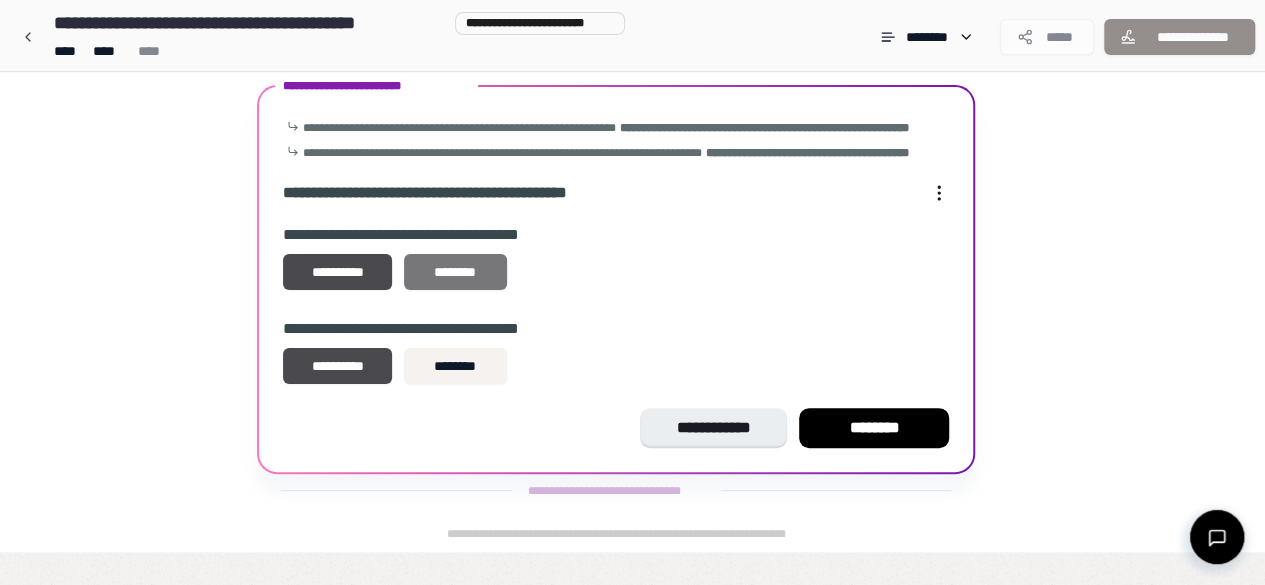 click on "********" at bounding box center (455, 272) 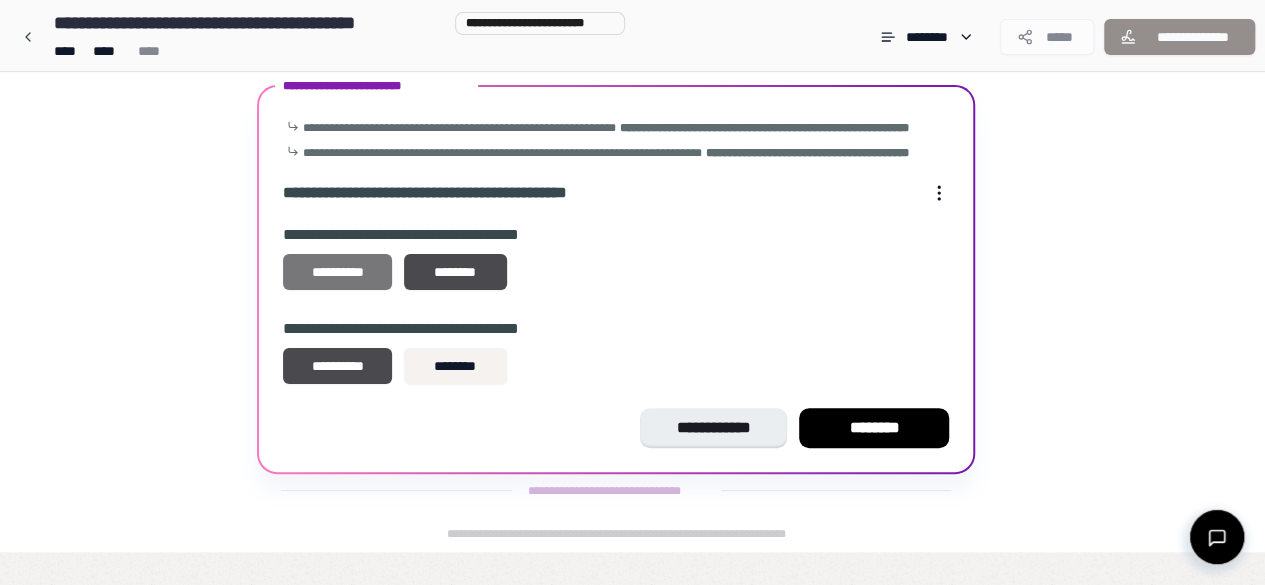 click on "**********" at bounding box center [337, 272] 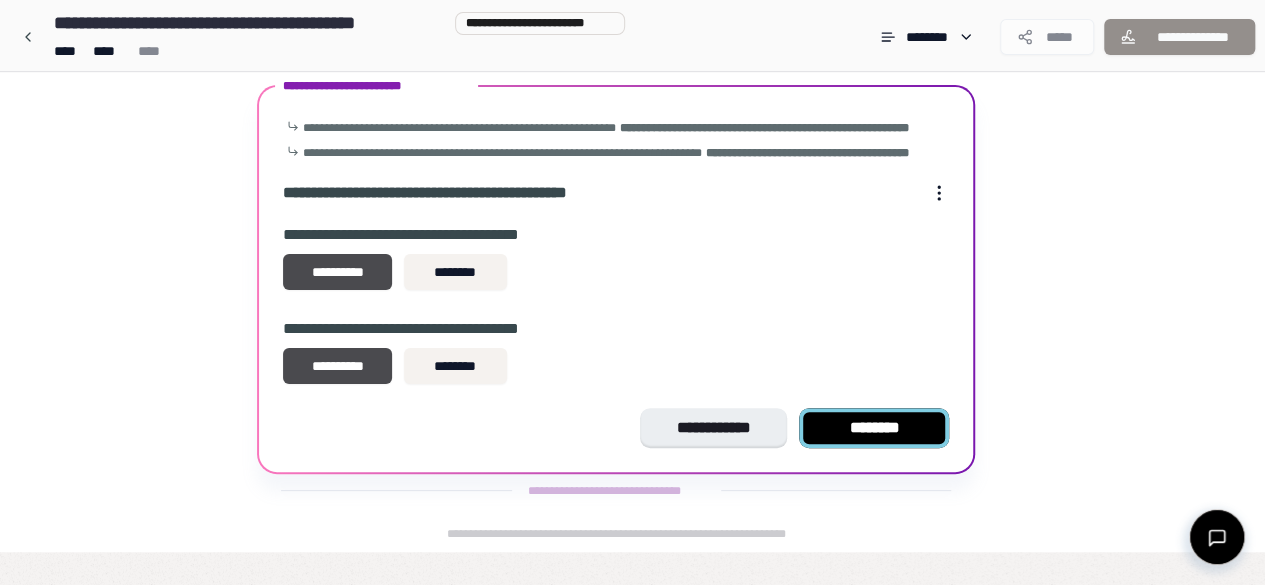 click on "********" at bounding box center [874, 428] 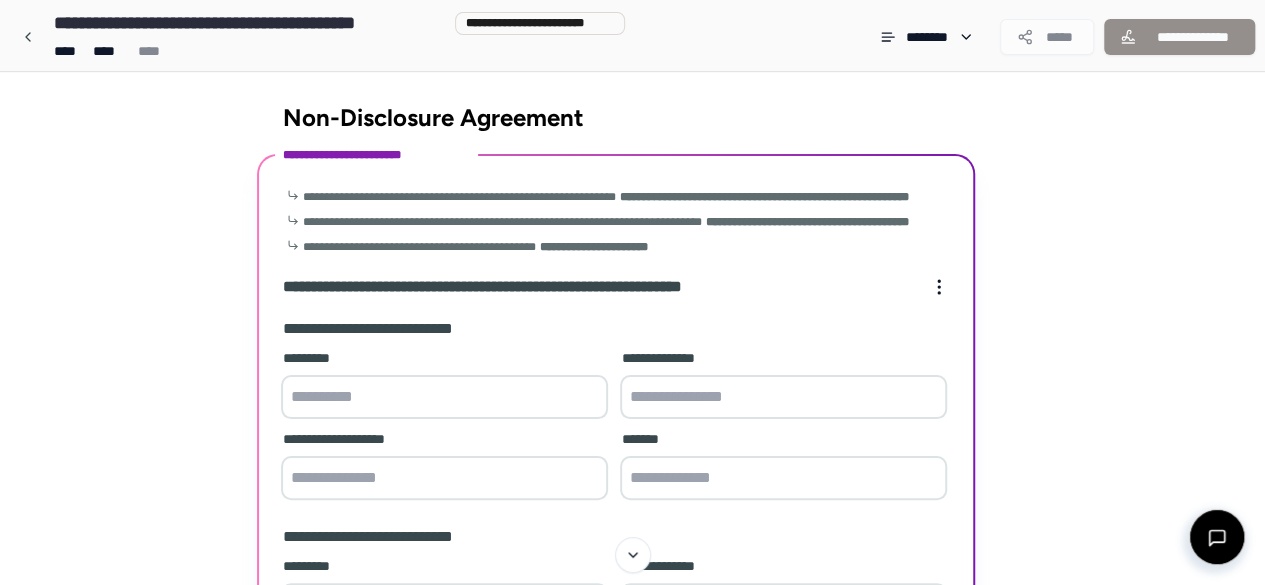 scroll, scrollTop: 0, scrollLeft: 0, axis: both 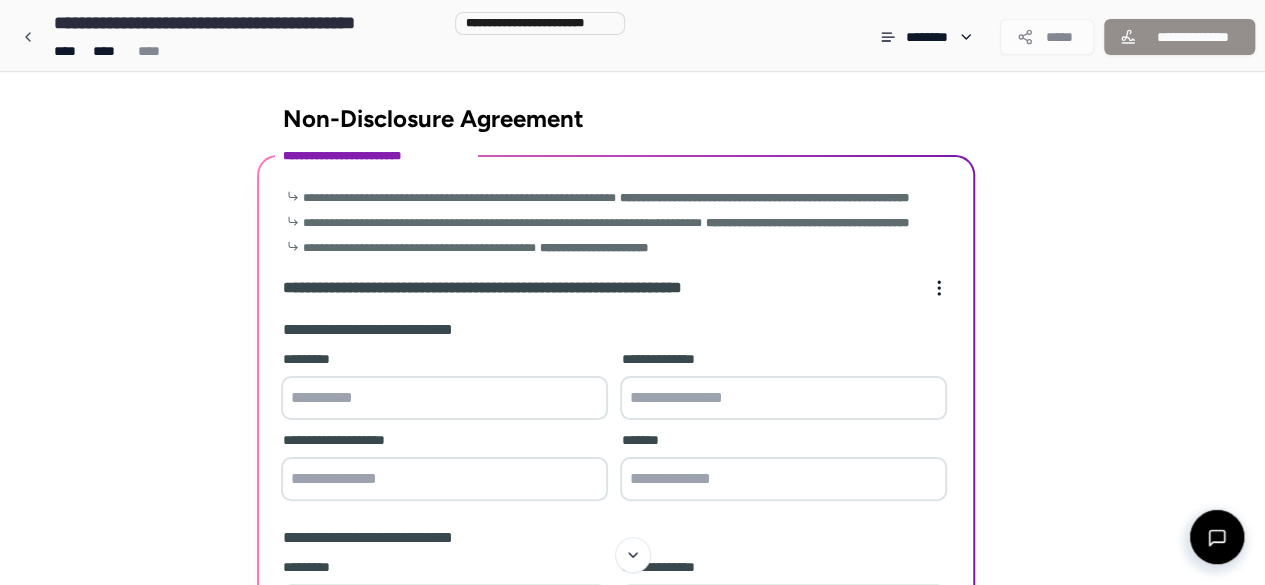click at bounding box center [444, 398] 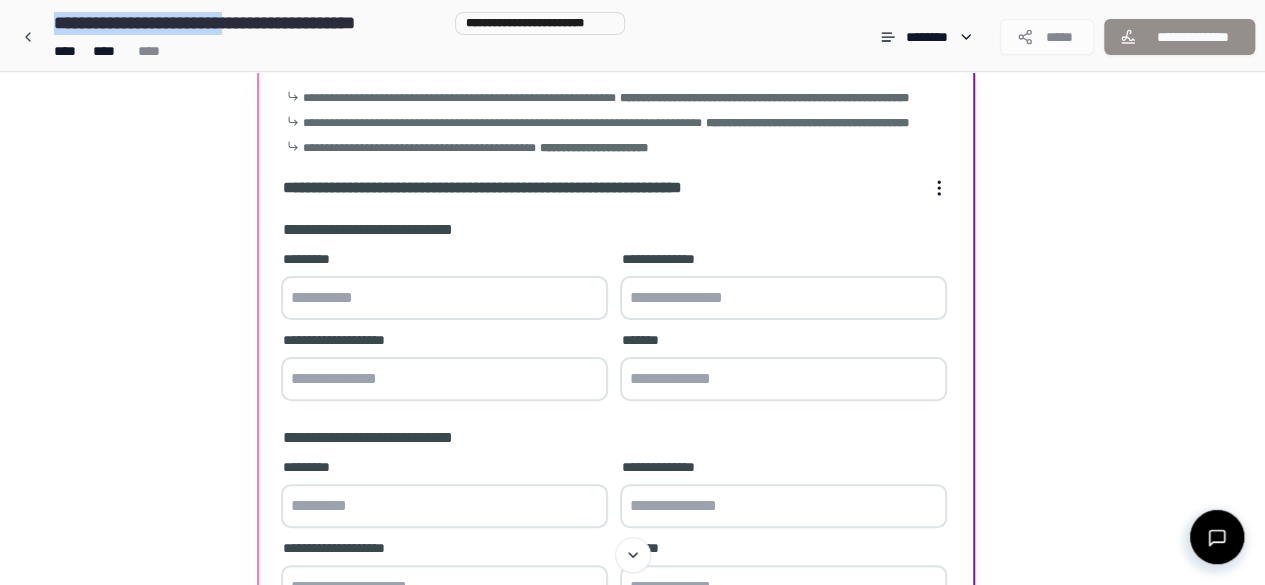 drag, startPoint x: 58, startPoint y: 23, endPoint x: 275, endPoint y: 21, distance: 217.00922 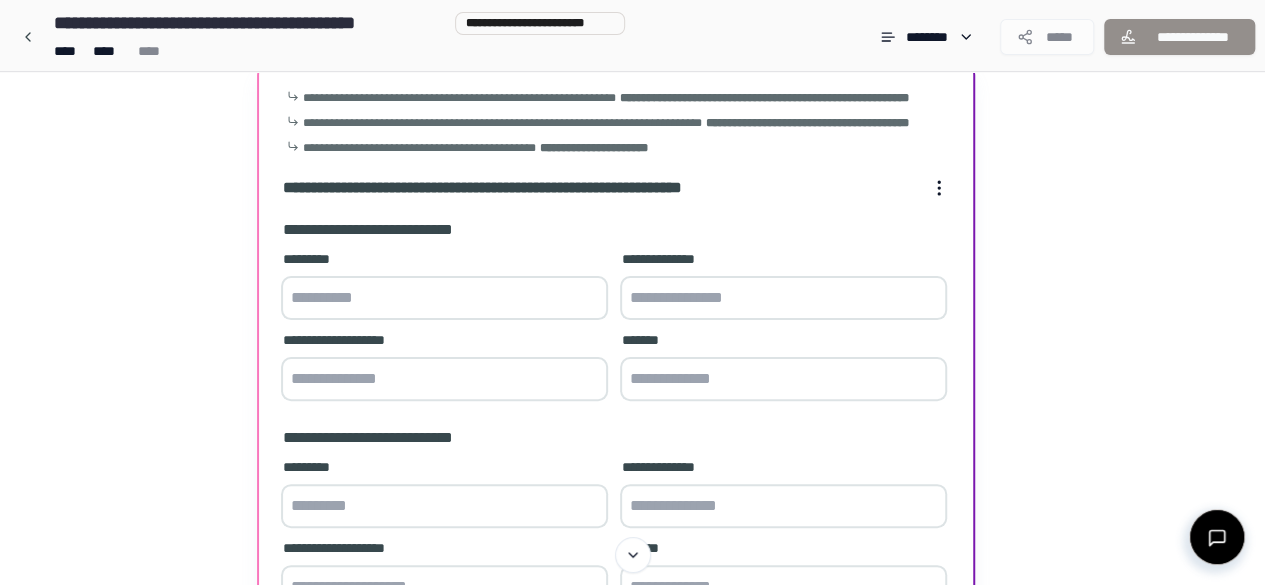 click on "*********" at bounding box center (444, 287) 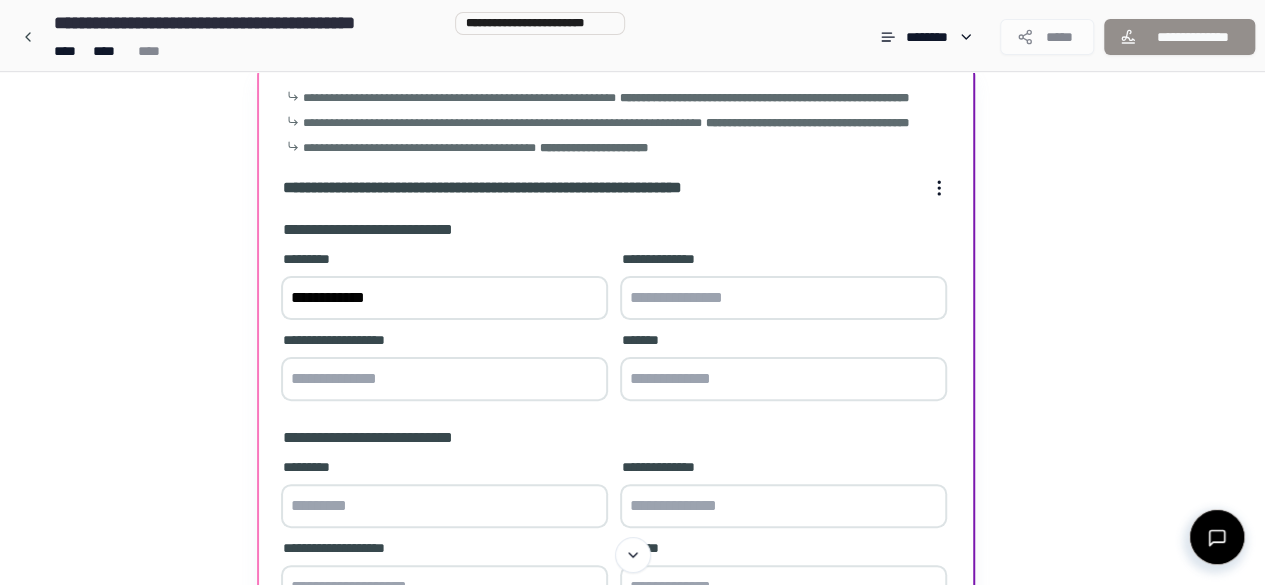 type on "**********" 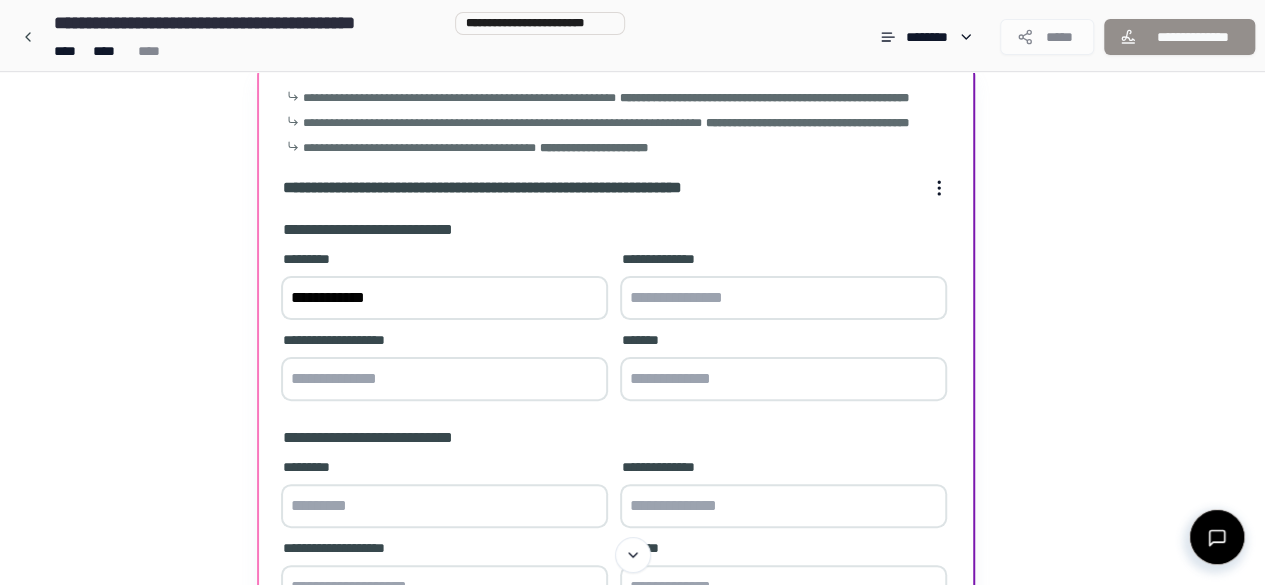 click at bounding box center [783, 298] 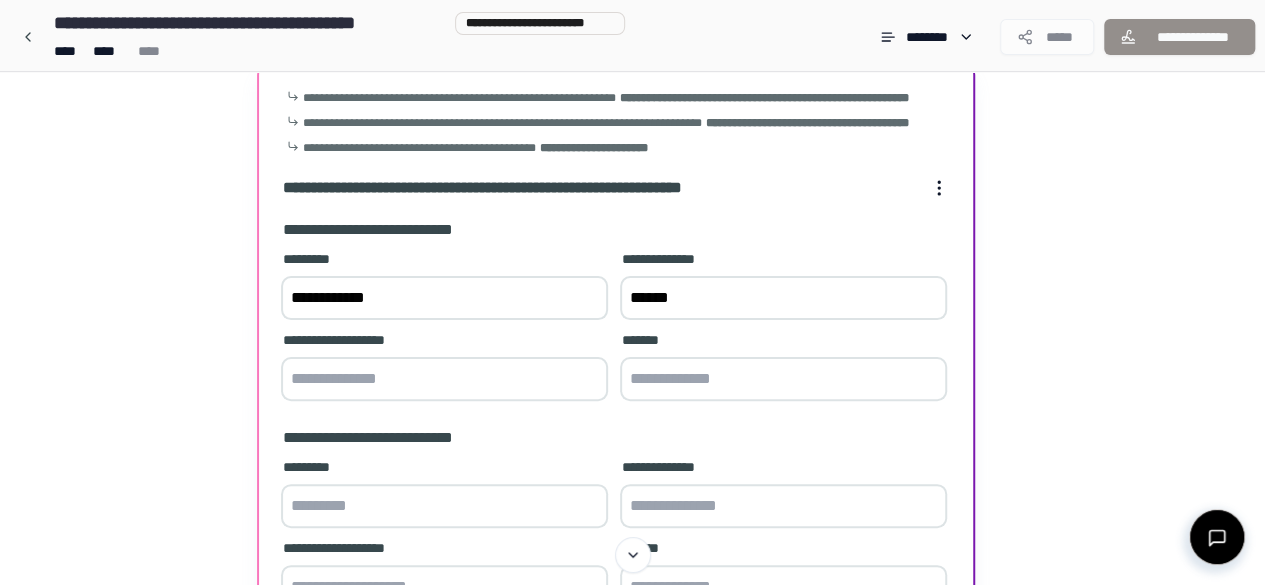 type on "******" 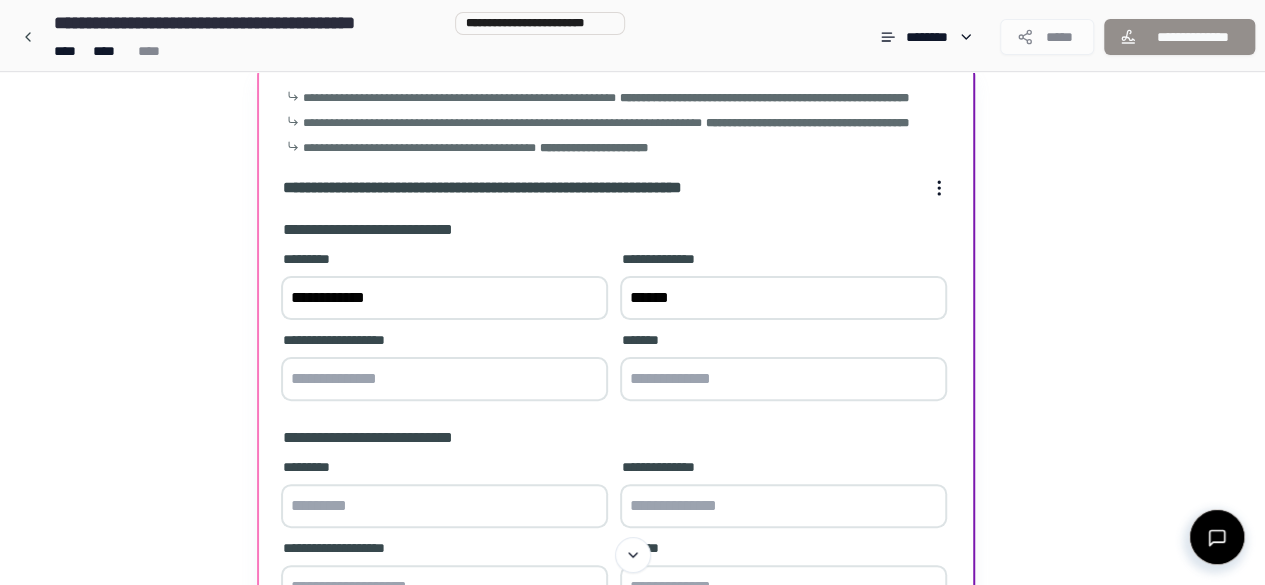 click at bounding box center [783, 379] 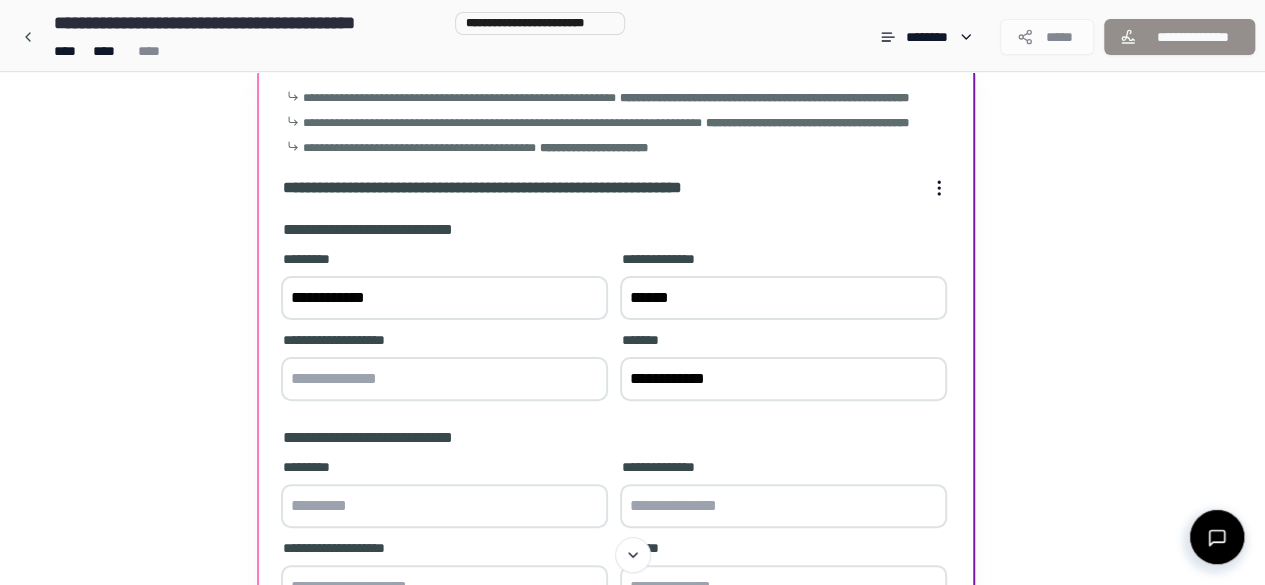 type on "**********" 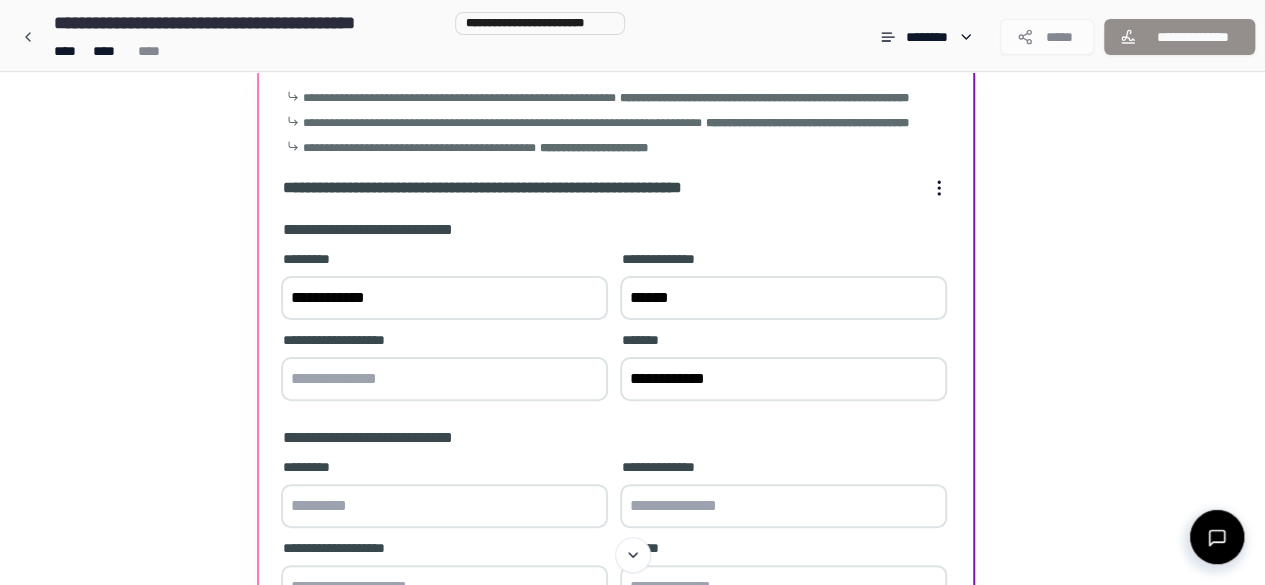 click at bounding box center (444, 379) 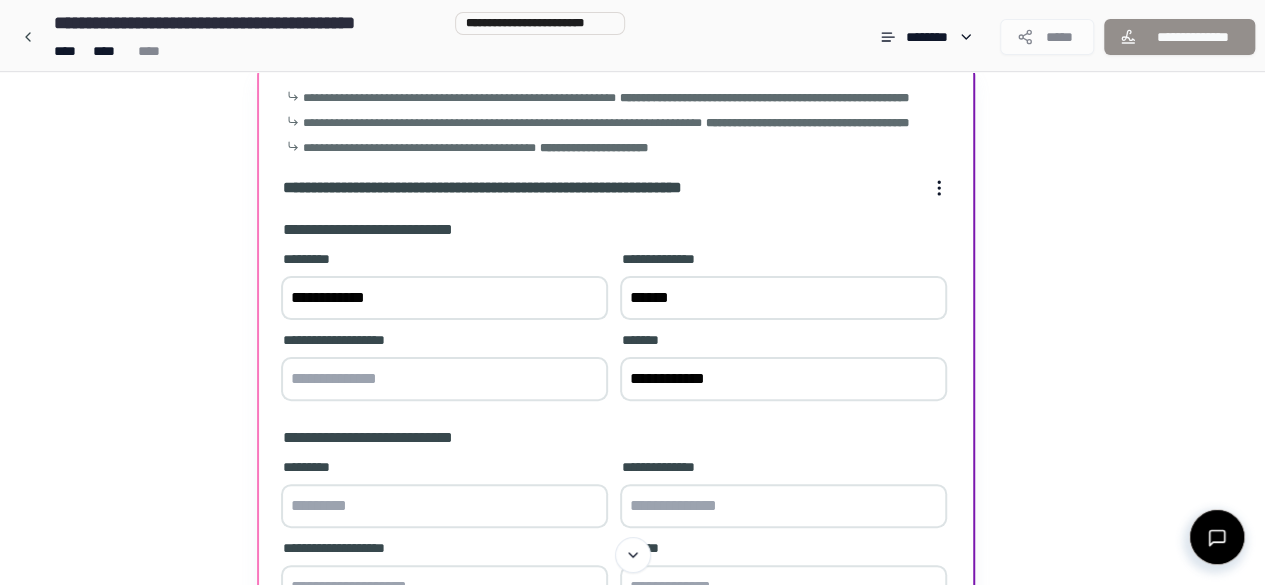 paste on "*****" 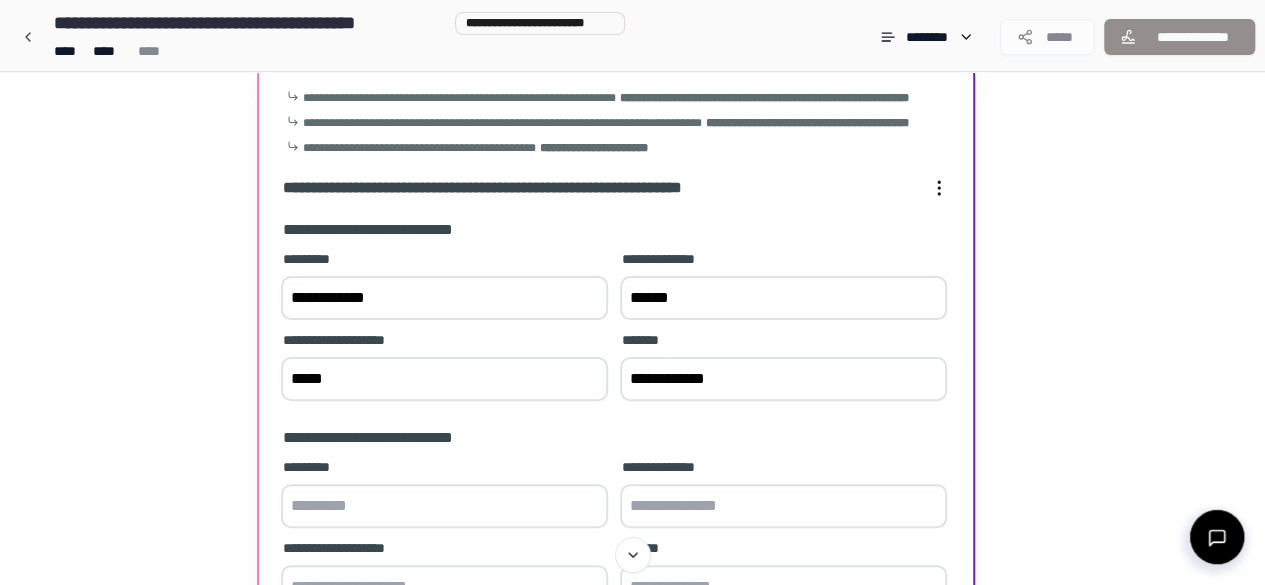type on "*****" 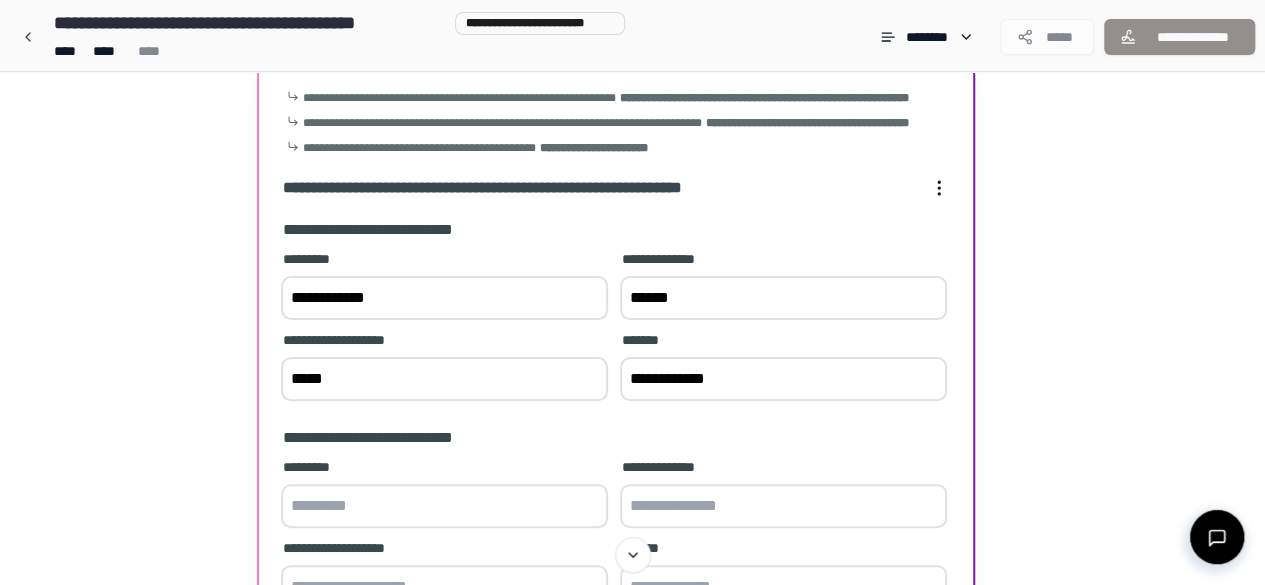 drag, startPoint x: 472, startPoint y: 305, endPoint x: 57, endPoint y: 511, distance: 463.31522 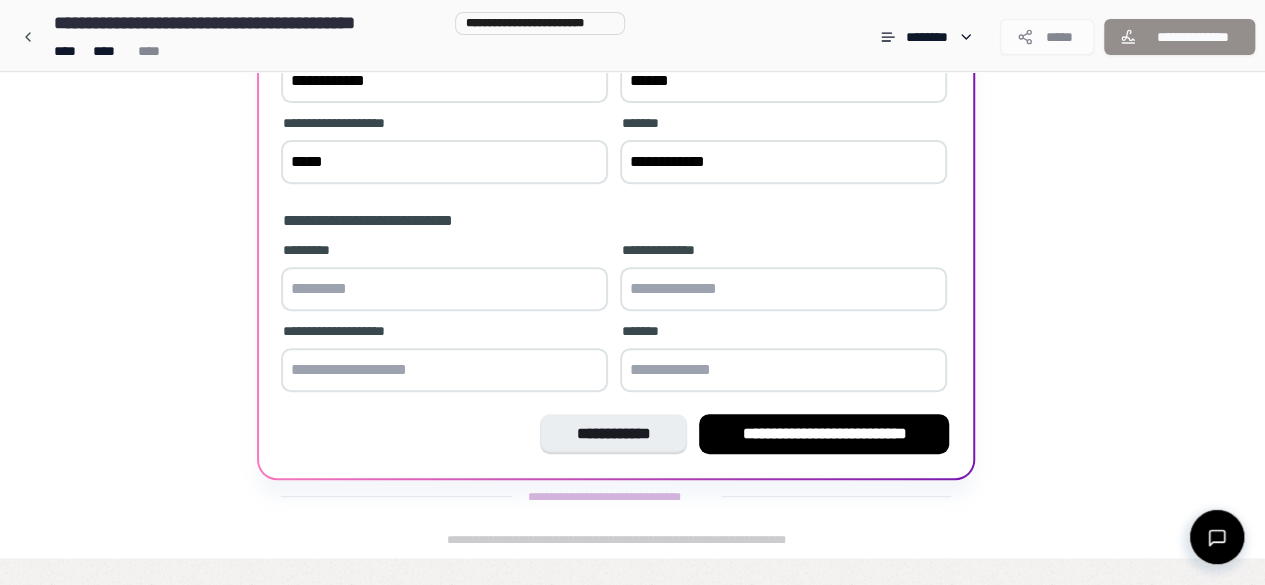 scroll, scrollTop: 322, scrollLeft: 0, axis: vertical 